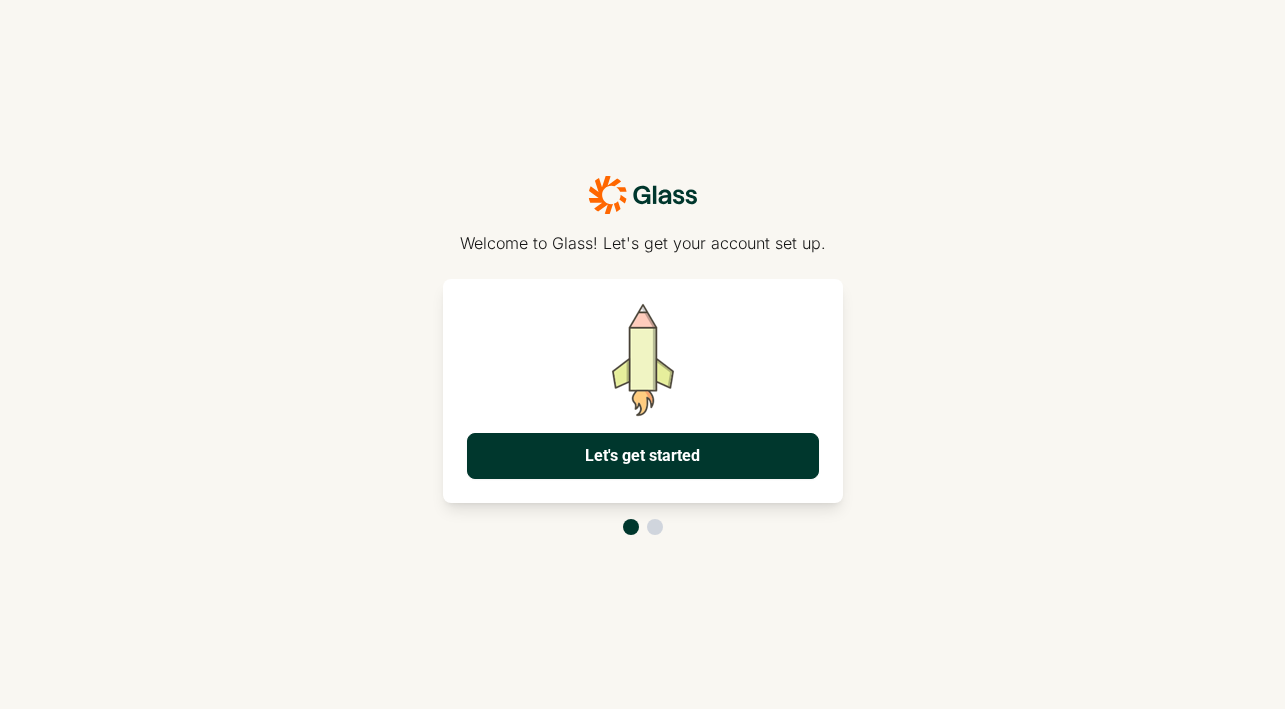 scroll, scrollTop: 0, scrollLeft: 0, axis: both 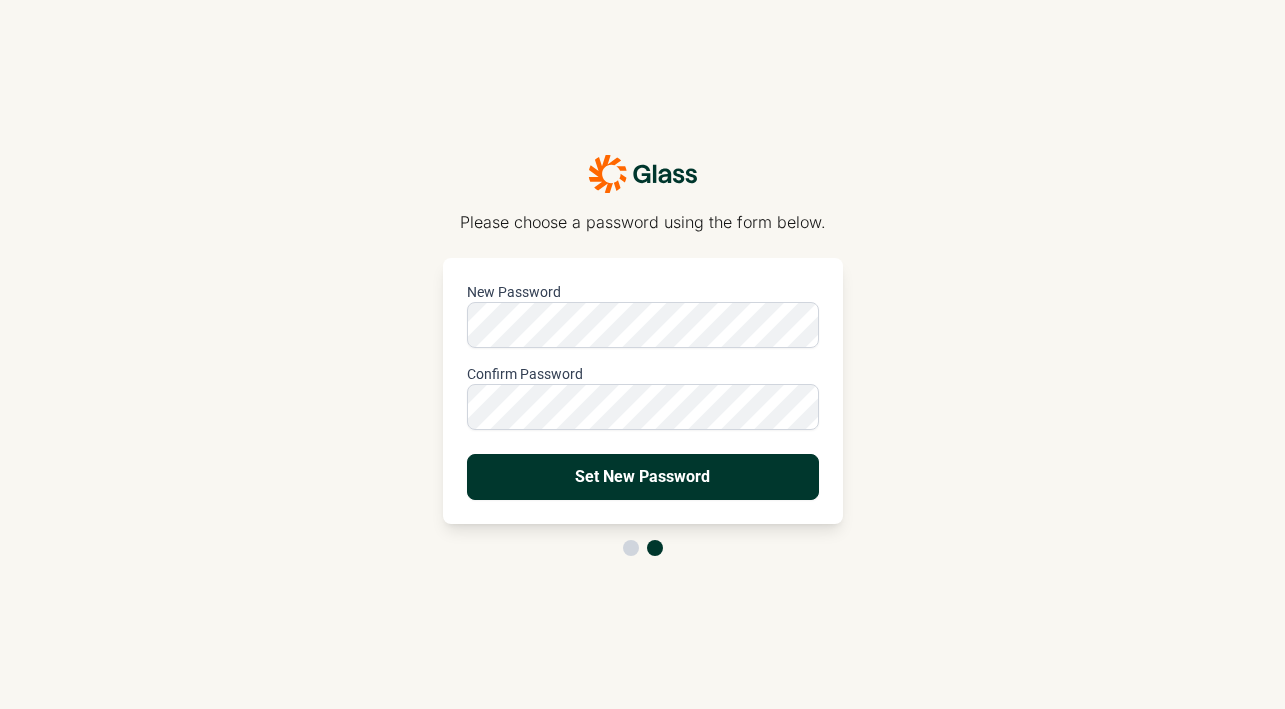 click on "Set New Password" at bounding box center [643, 477] 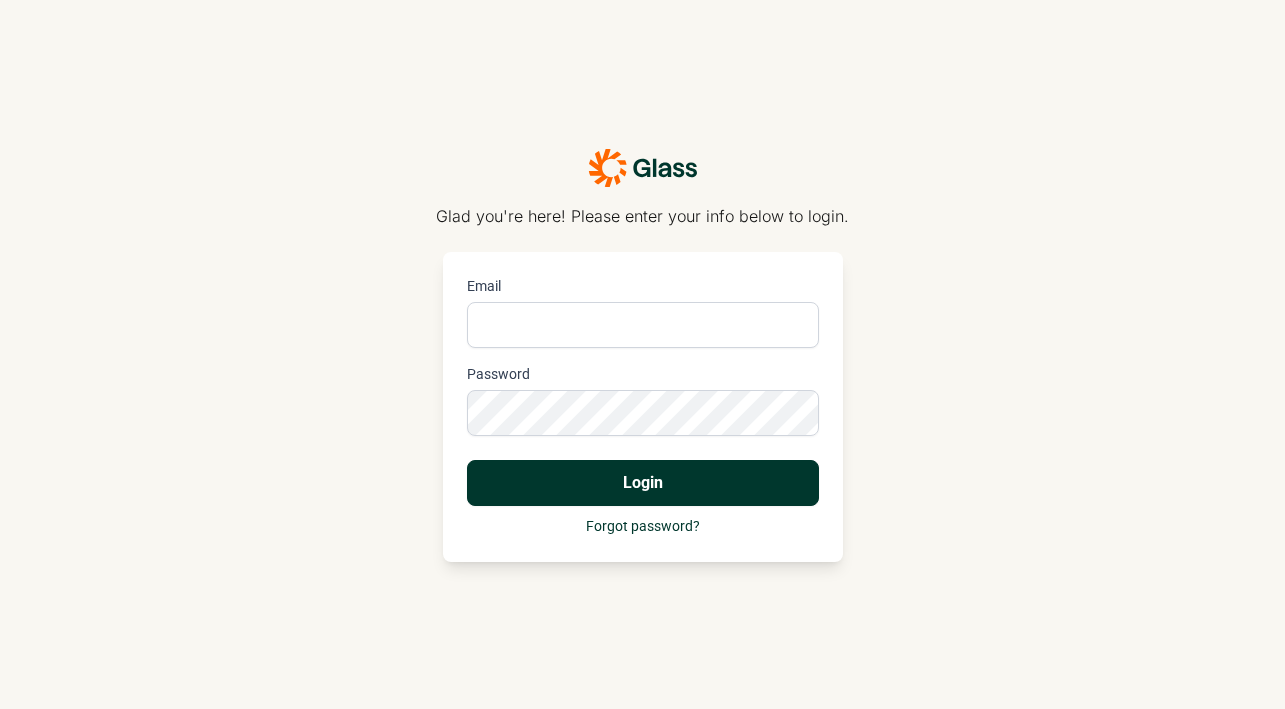 type on "[USERNAME]@[DOMAIN].com" 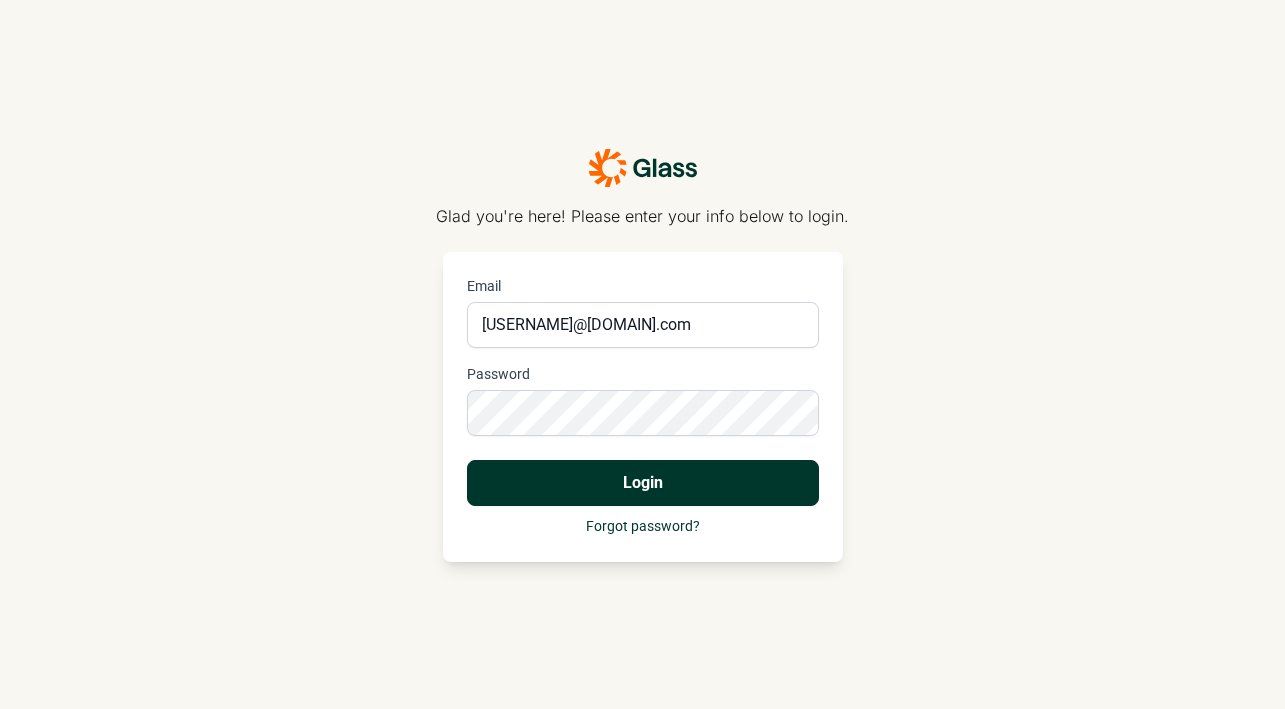 click on "Login" at bounding box center [643, 483] 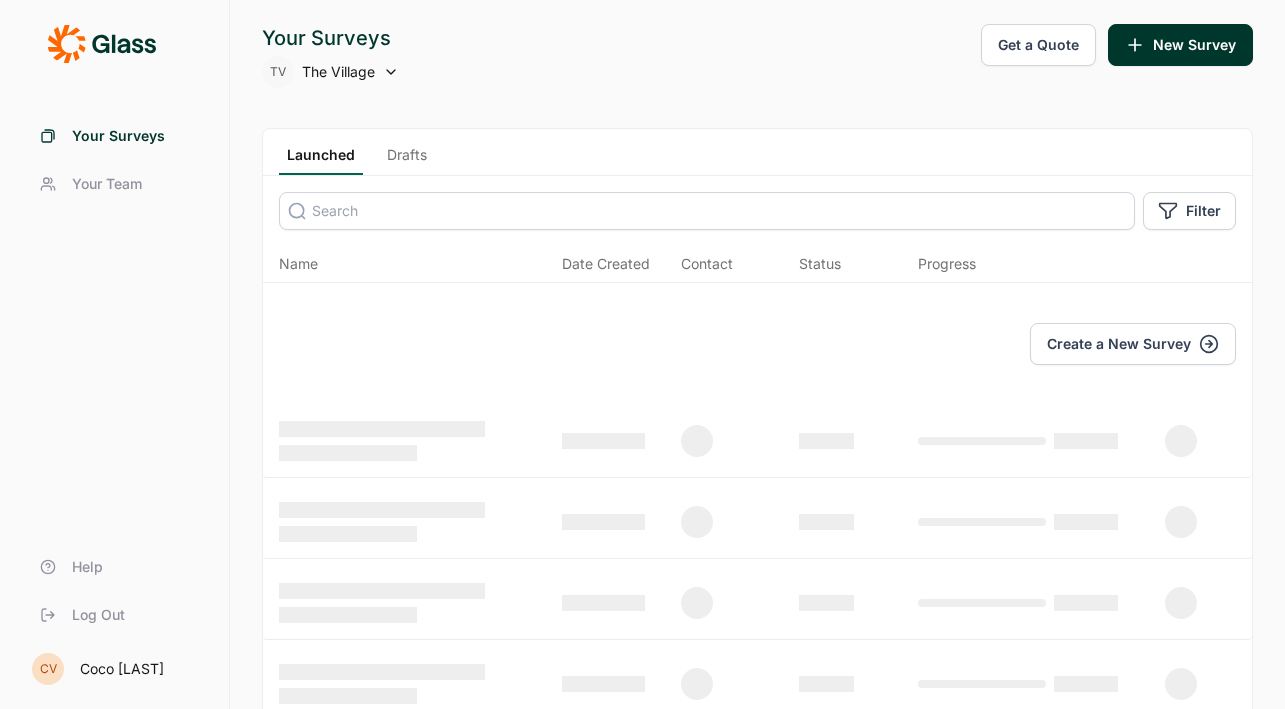 scroll, scrollTop: 0, scrollLeft: 0, axis: both 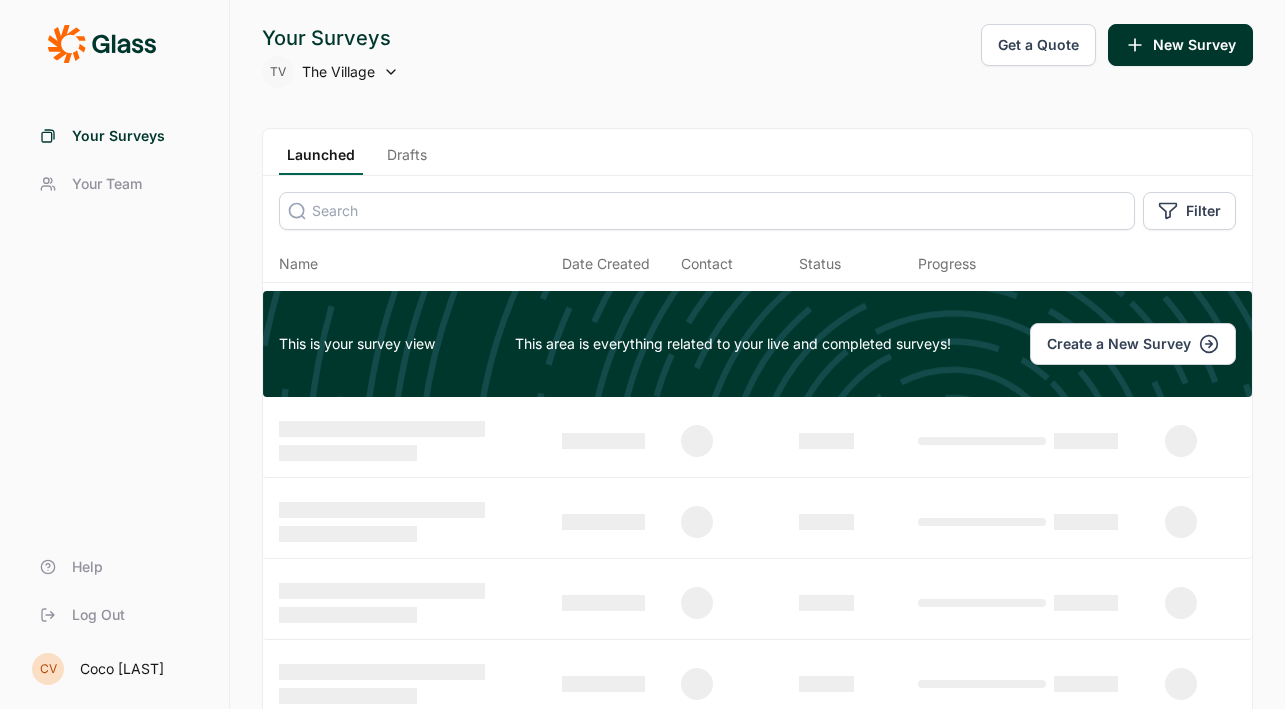 click on "Your Team" at bounding box center [114, 184] 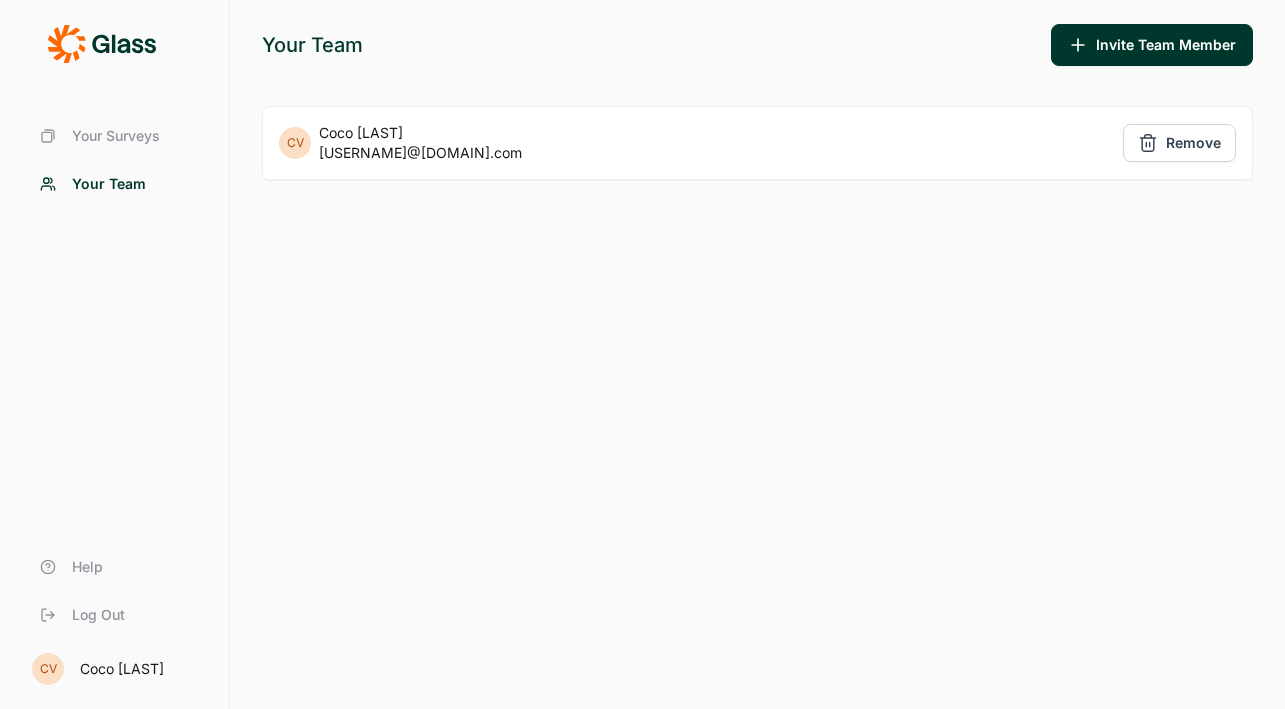click on "Your Surveys" at bounding box center [116, 136] 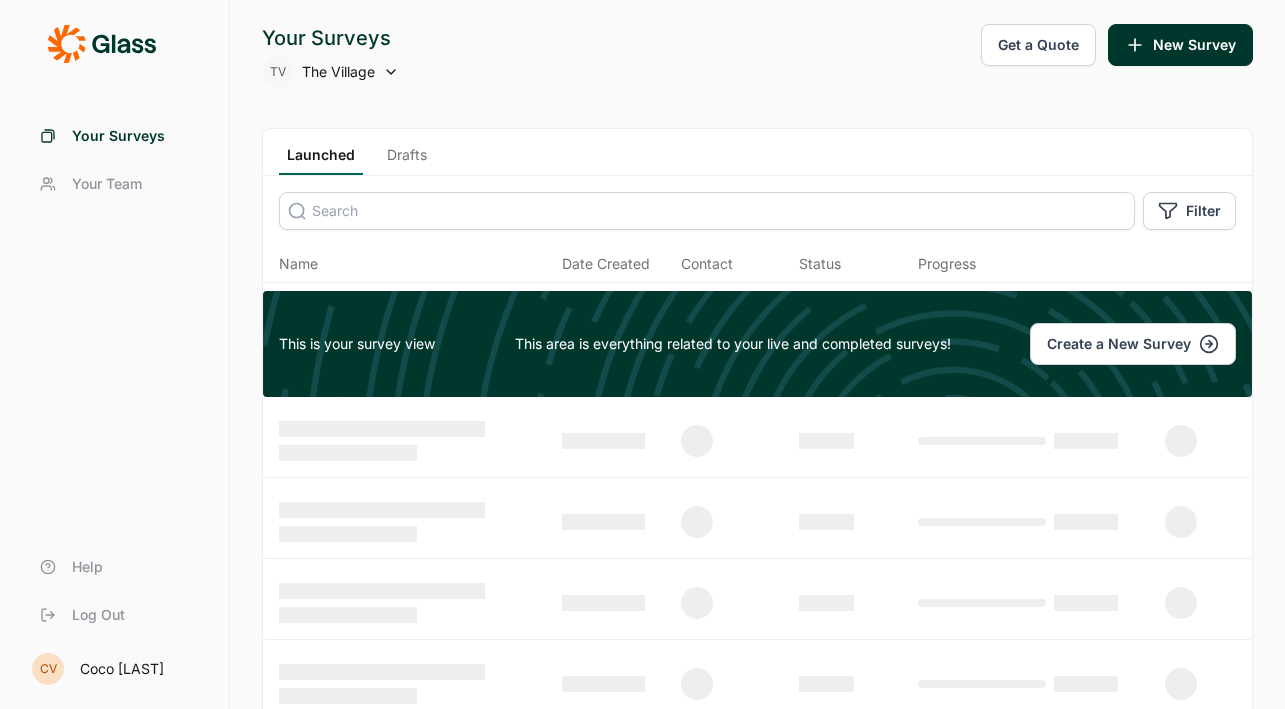 click on "Create a New Survey" at bounding box center [1133, 344] 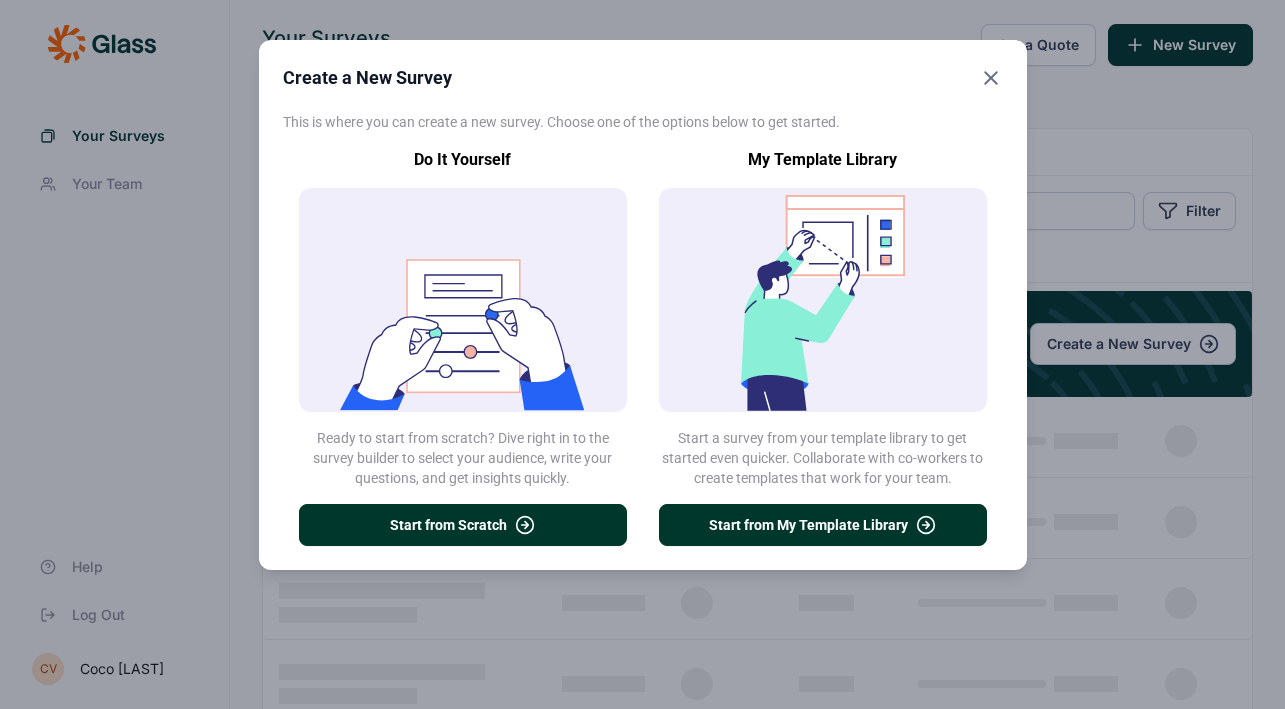 click on "Start from My Template Library" at bounding box center [823, 525] 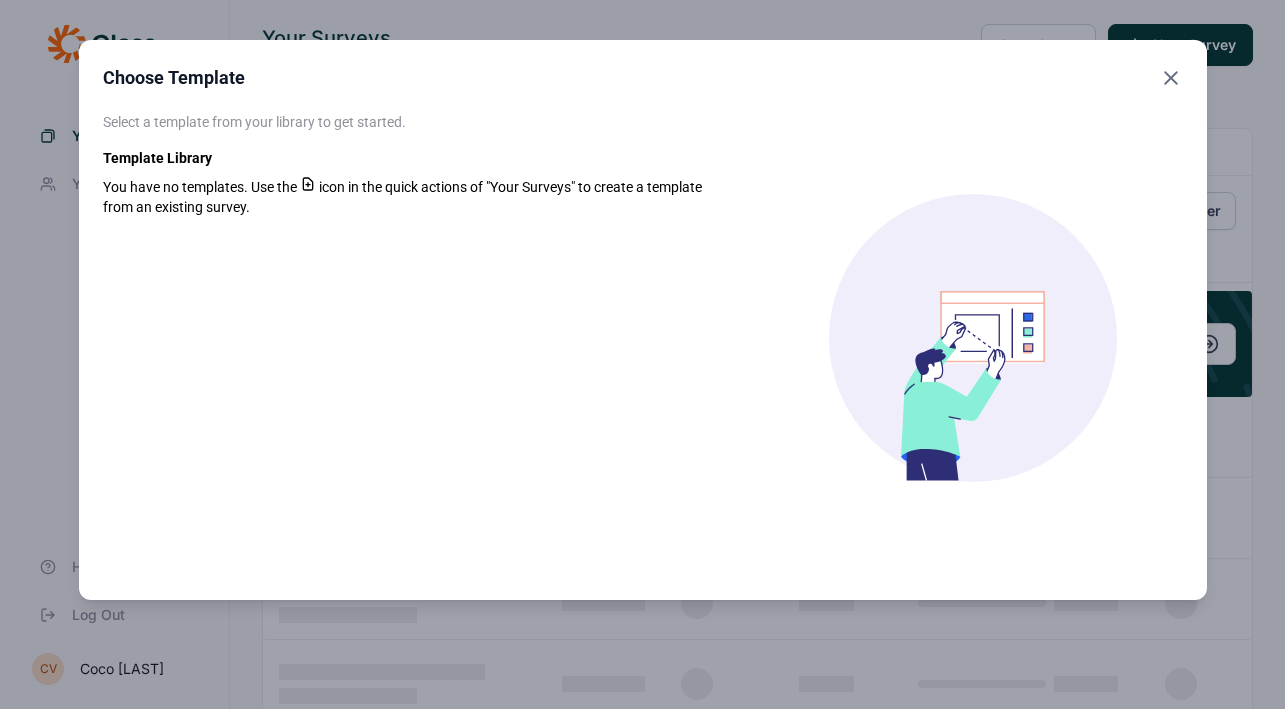 click 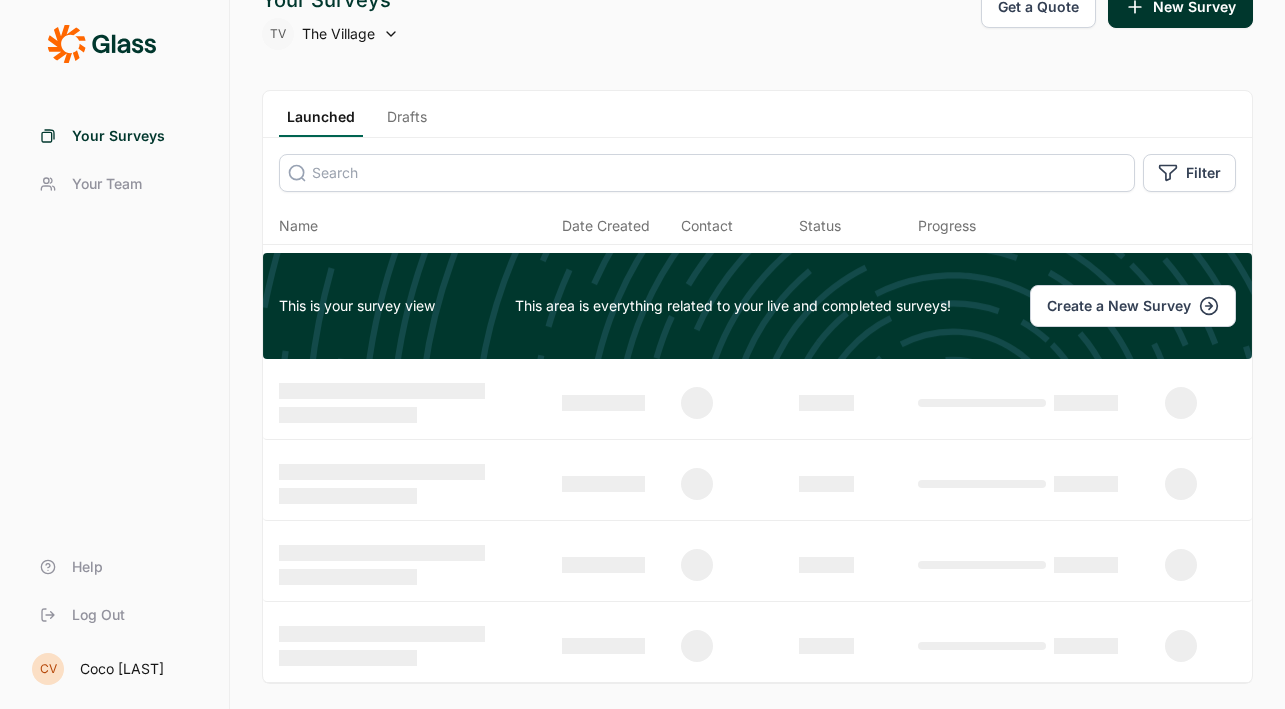 scroll, scrollTop: 0, scrollLeft: 0, axis: both 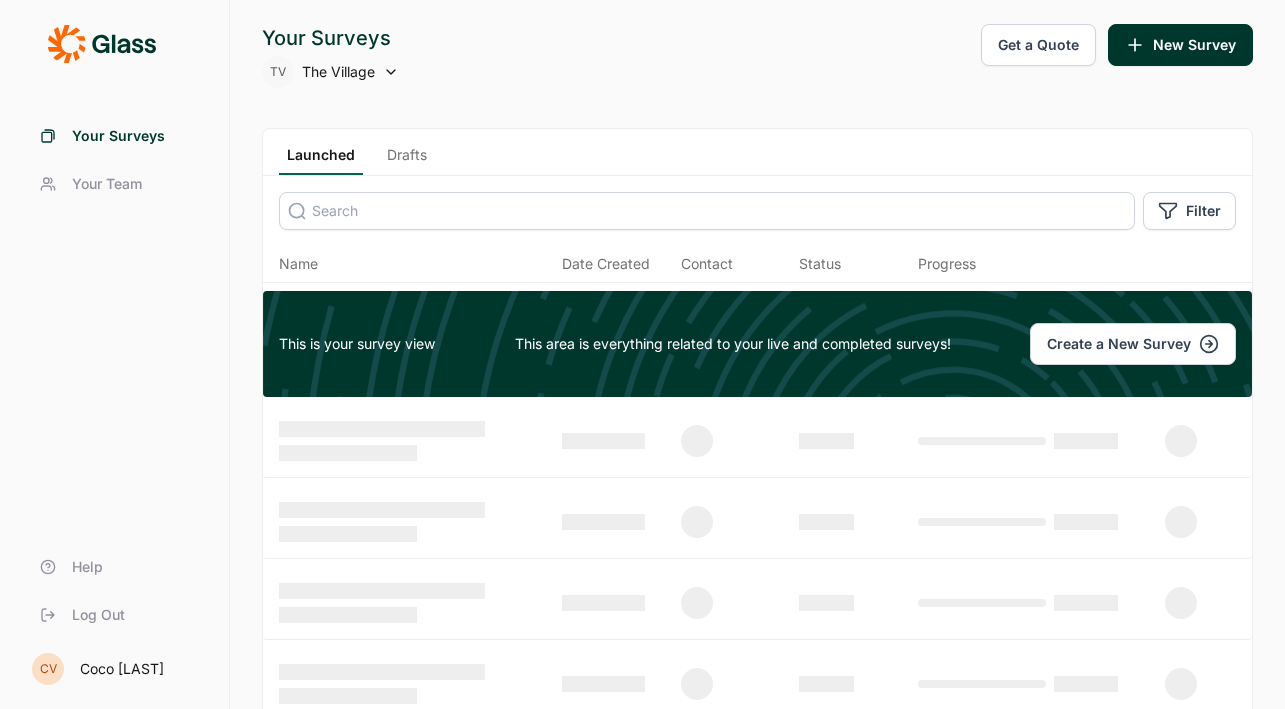 click on "Create a New Survey" at bounding box center (1133, 344) 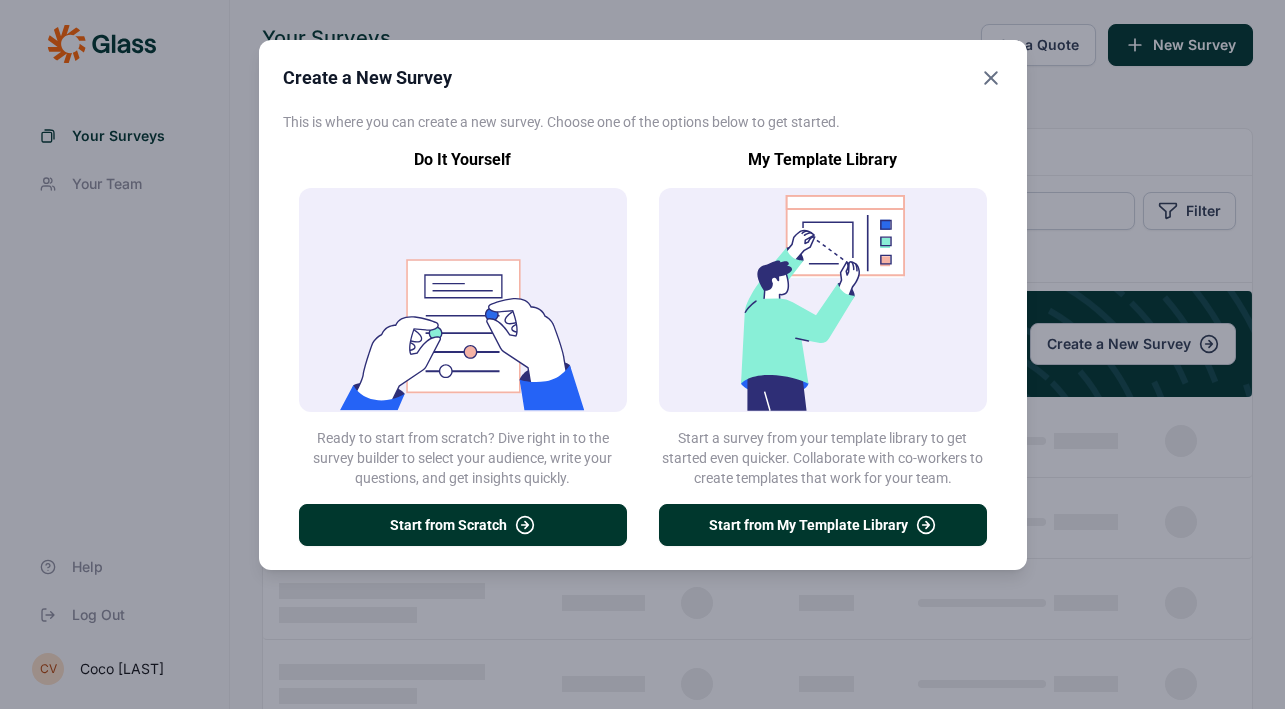 click on "Start from My Template Library" at bounding box center (823, 525) 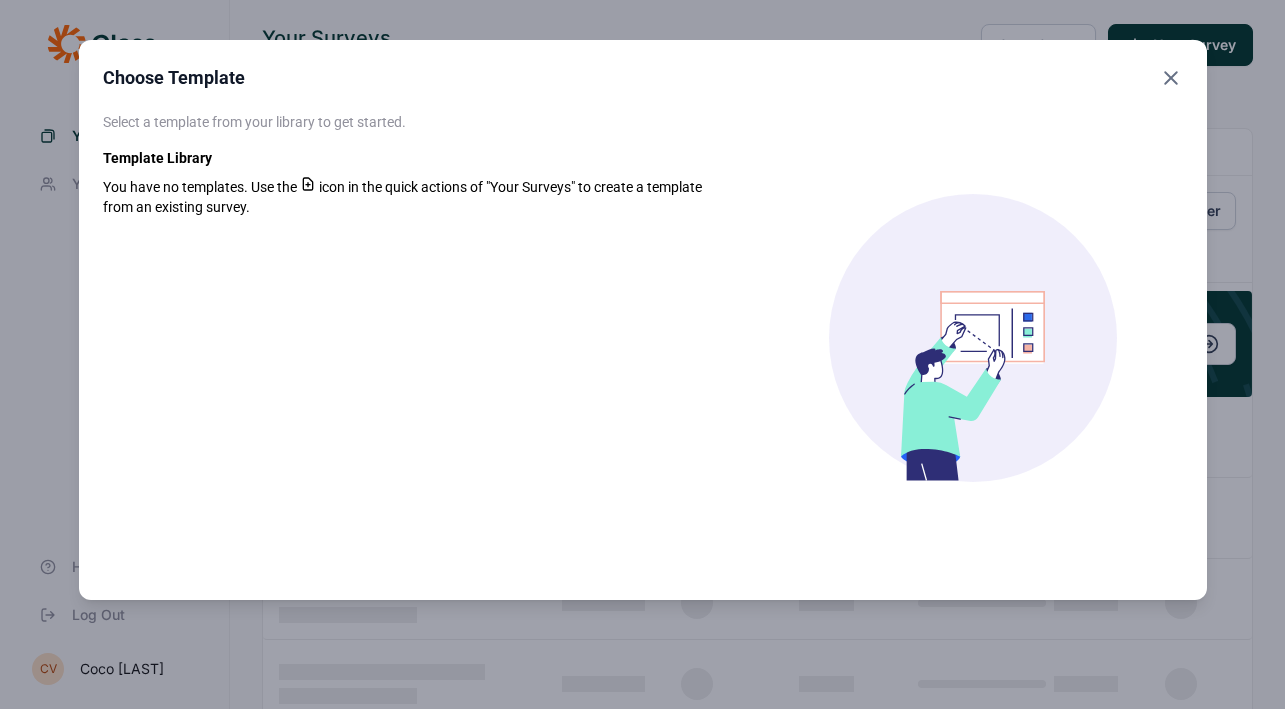 click 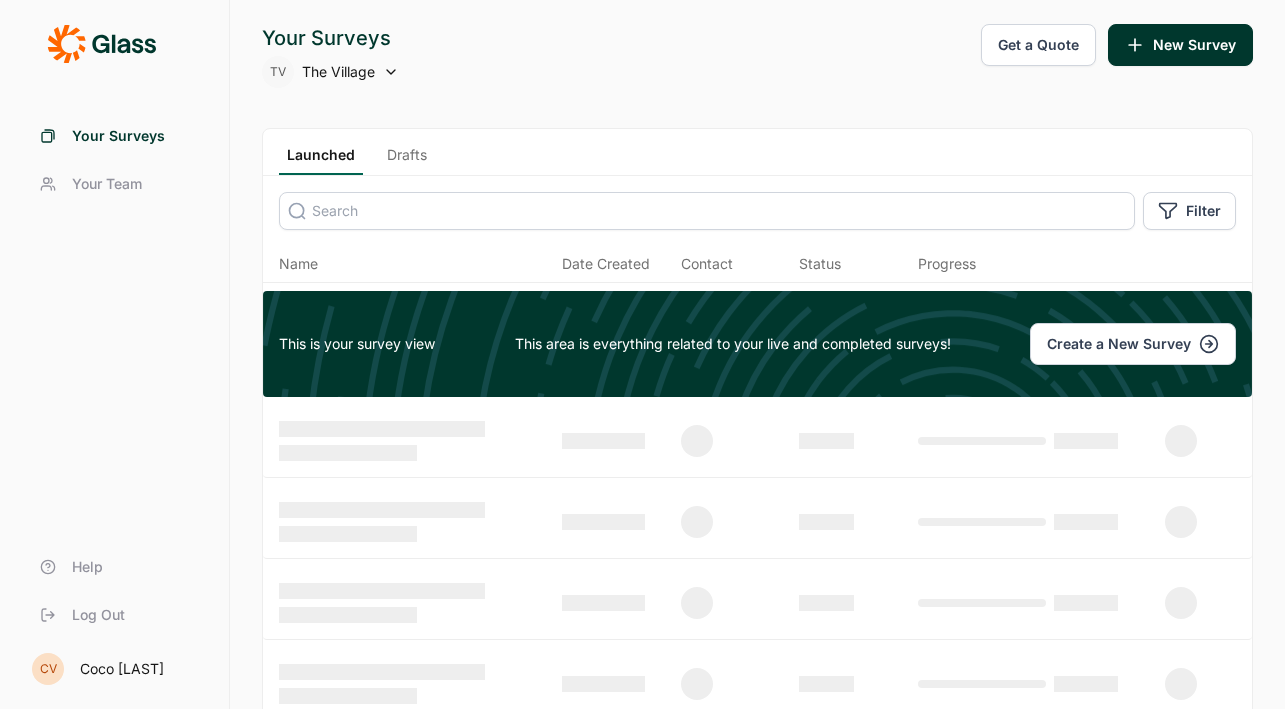 click on "Create a New Survey" at bounding box center [1133, 344] 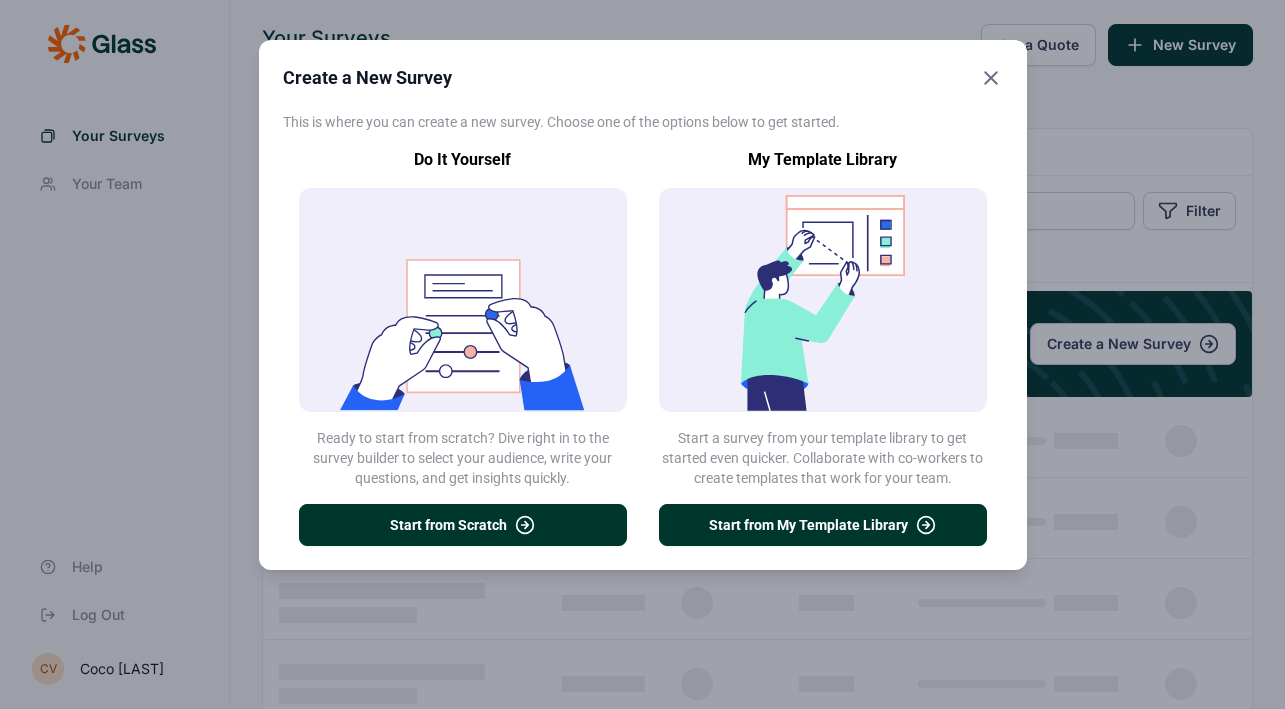 click on "Start from Scratch" at bounding box center (463, 525) 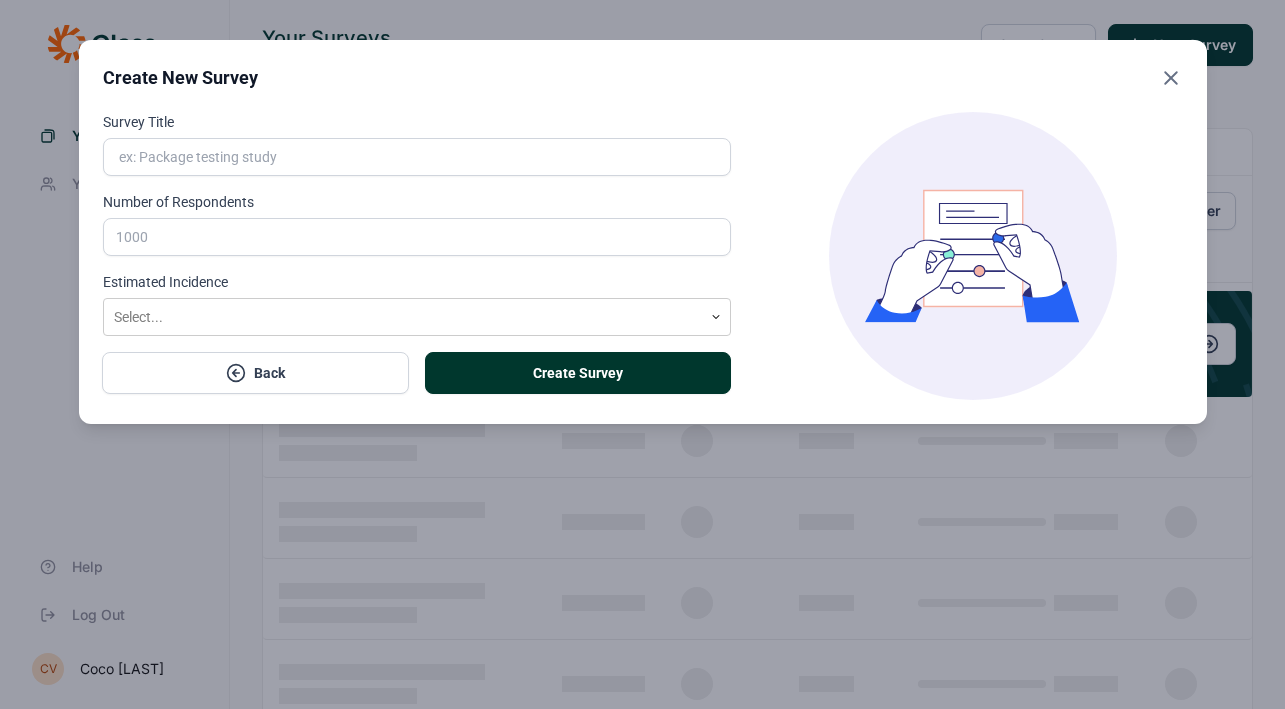 click on "Survey Title" at bounding box center (417, 157) 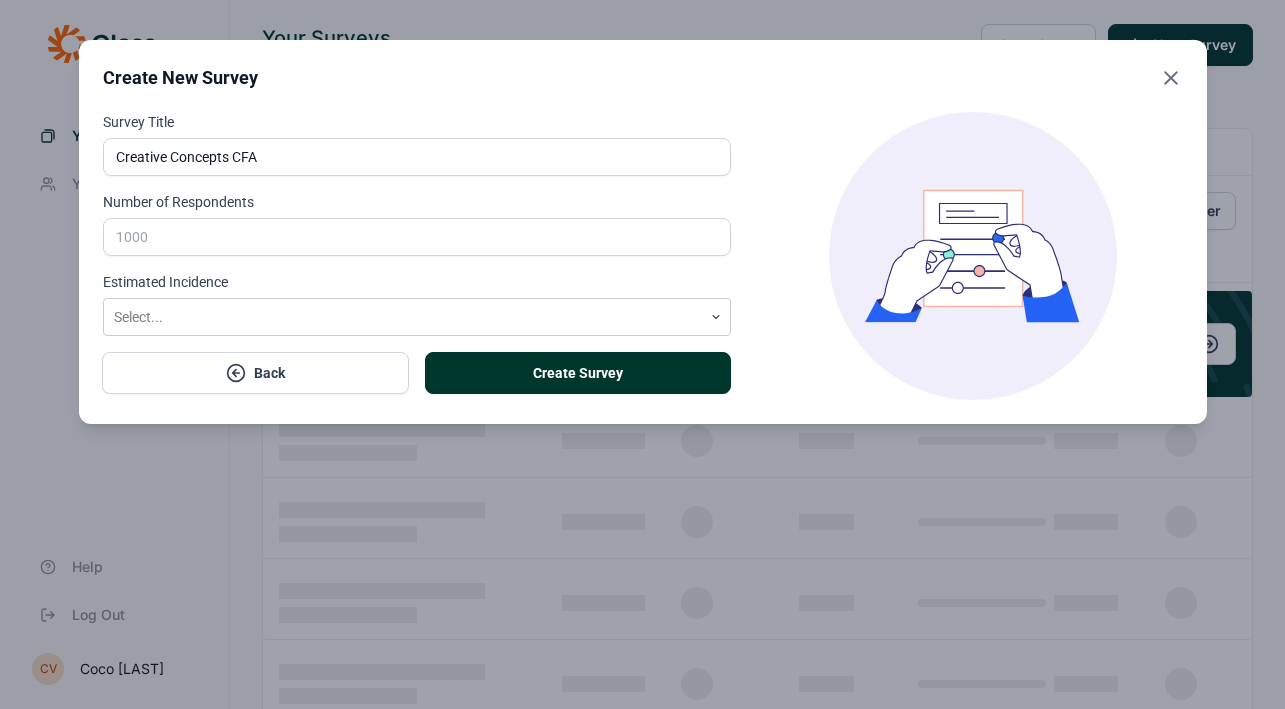 type on "Creative Concepts CFA" 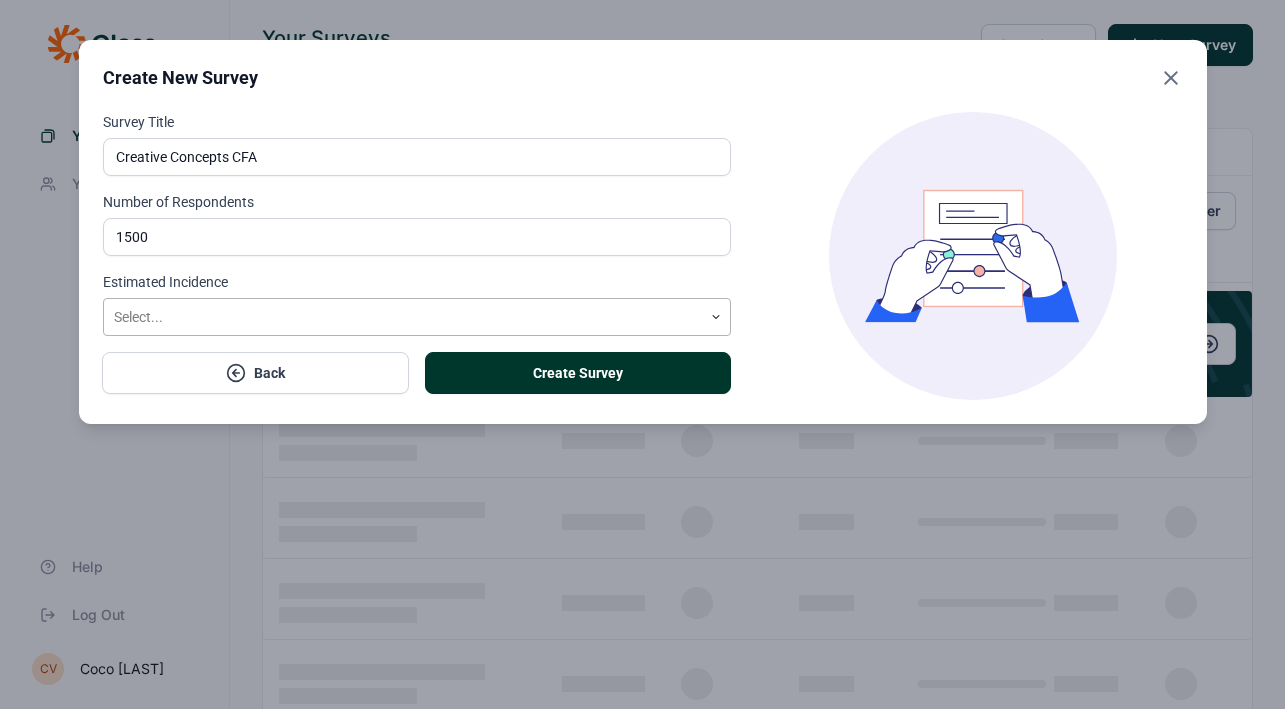 type on "1500" 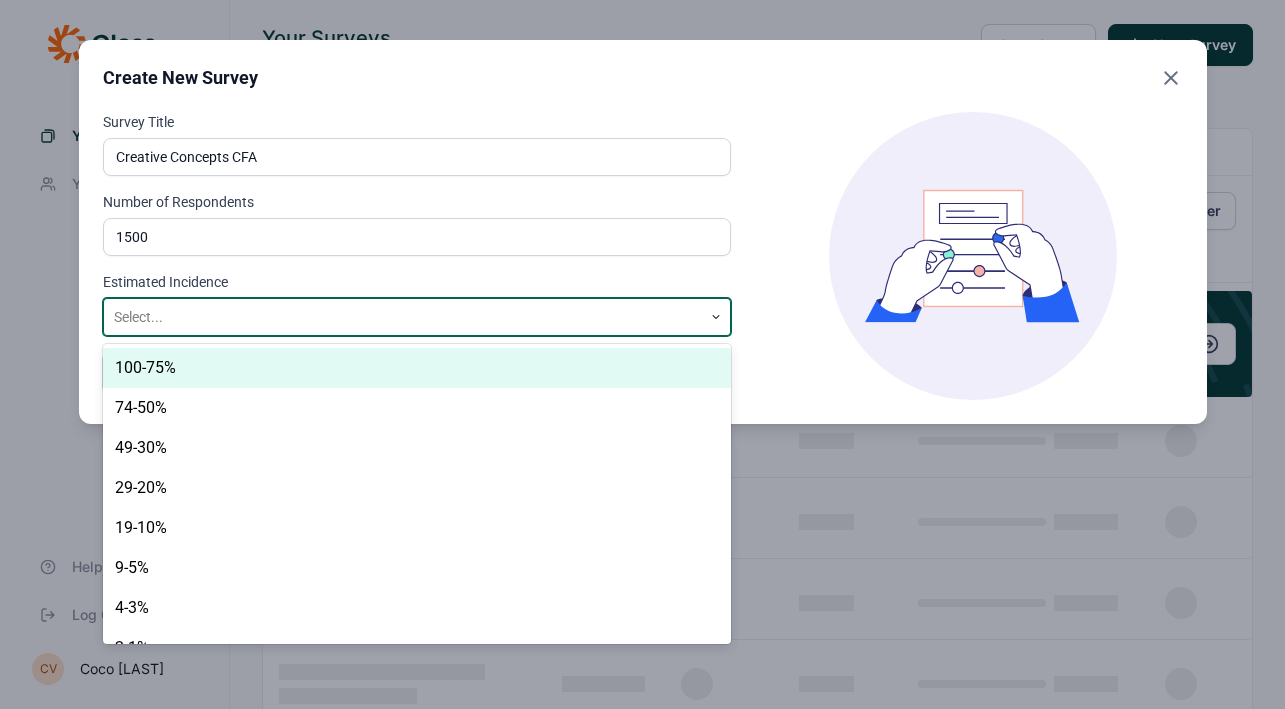 click at bounding box center (972, 256) 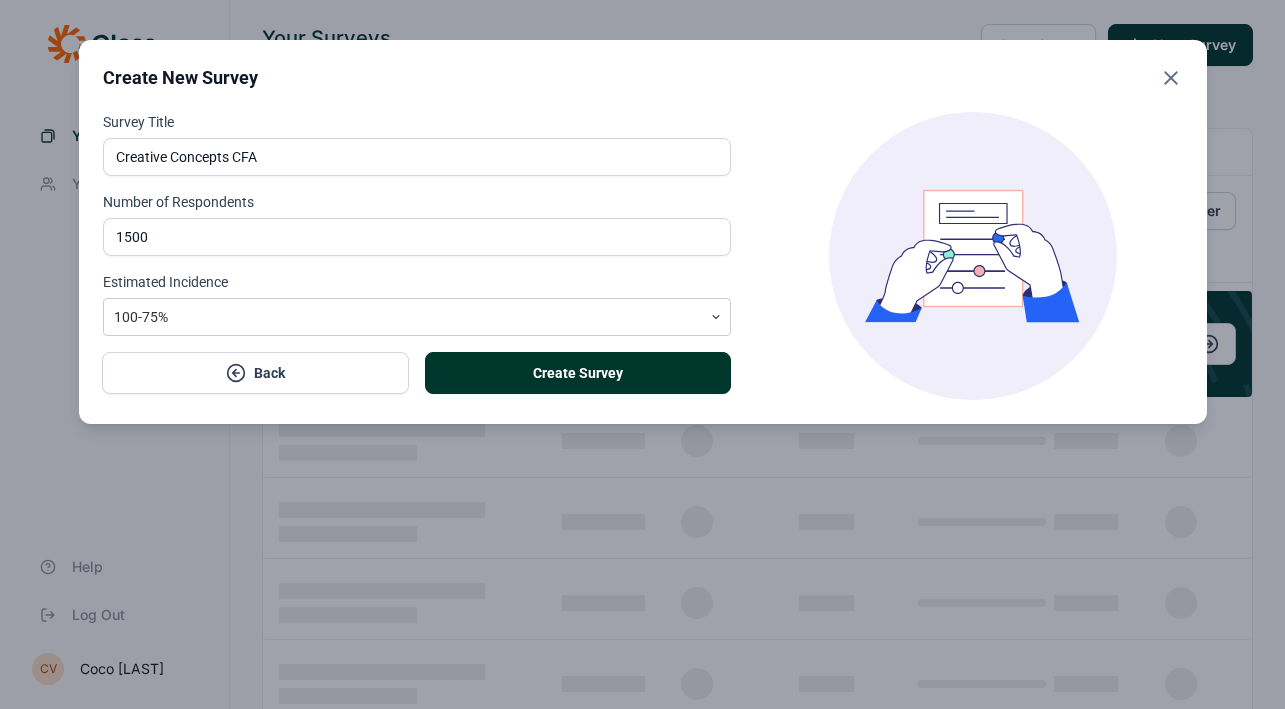 click on "Create Survey" at bounding box center (578, 373) 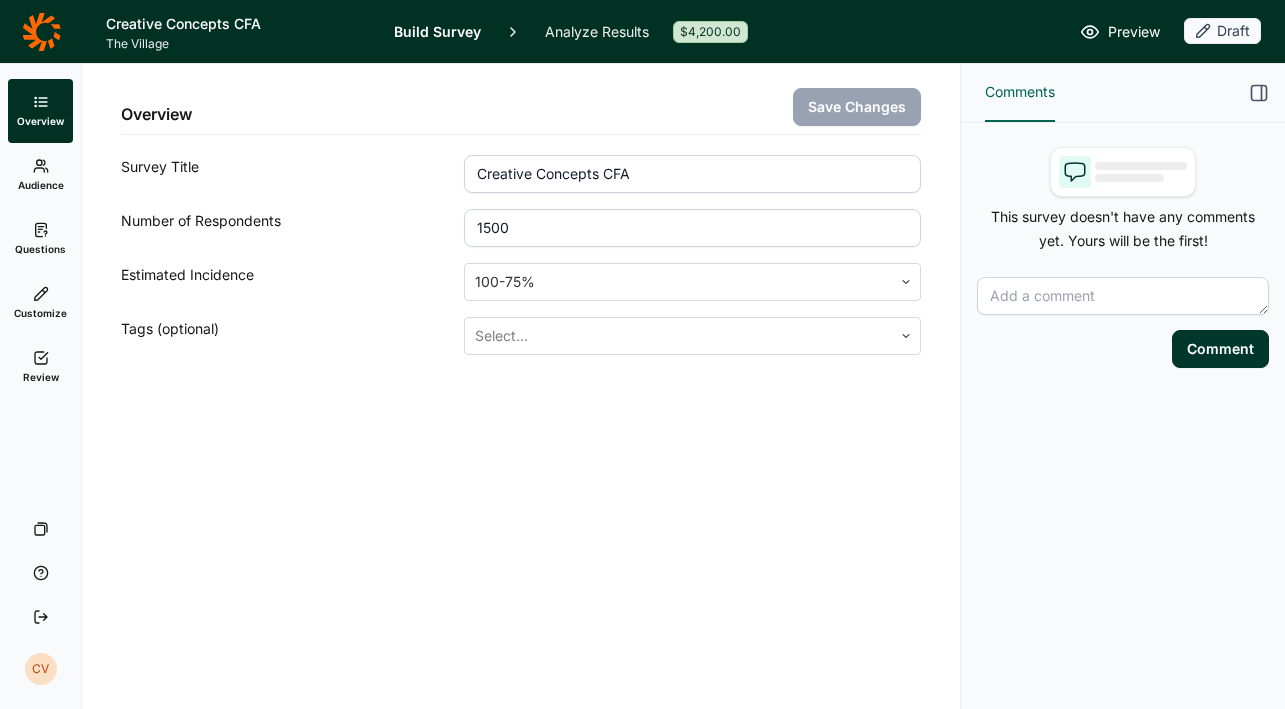 click 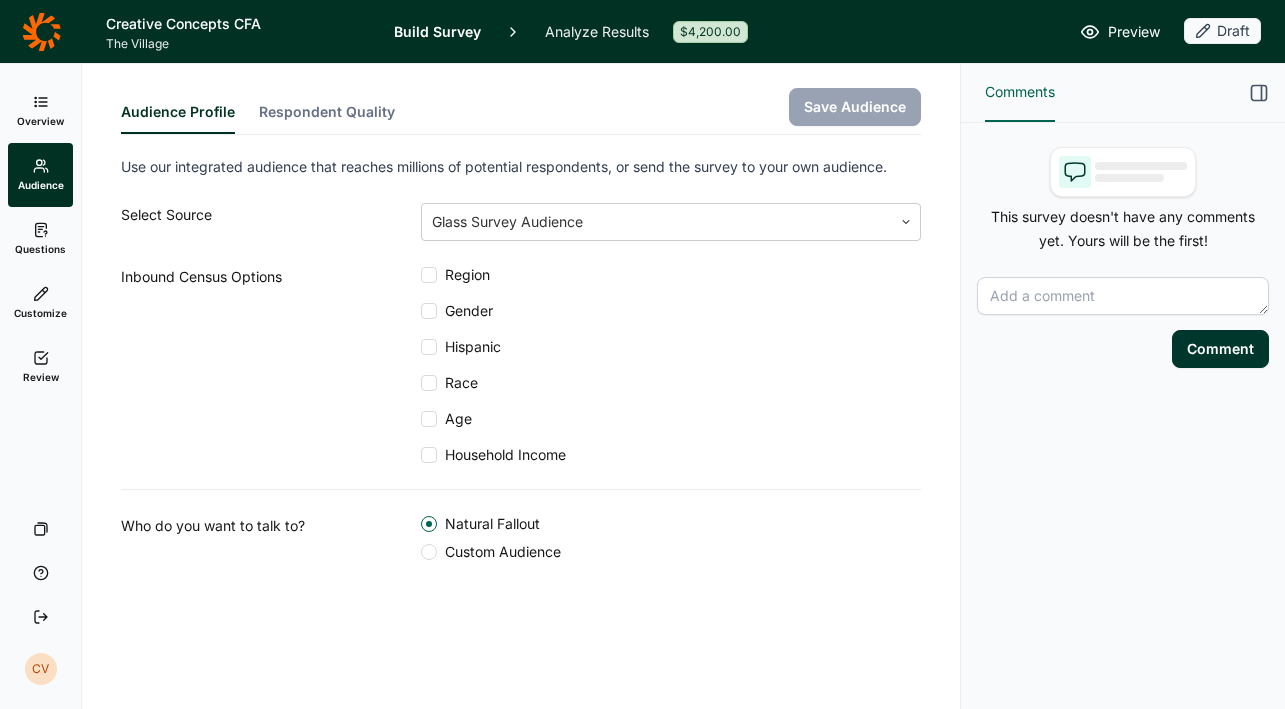 click on "Respondent Quality" at bounding box center (327, 118) 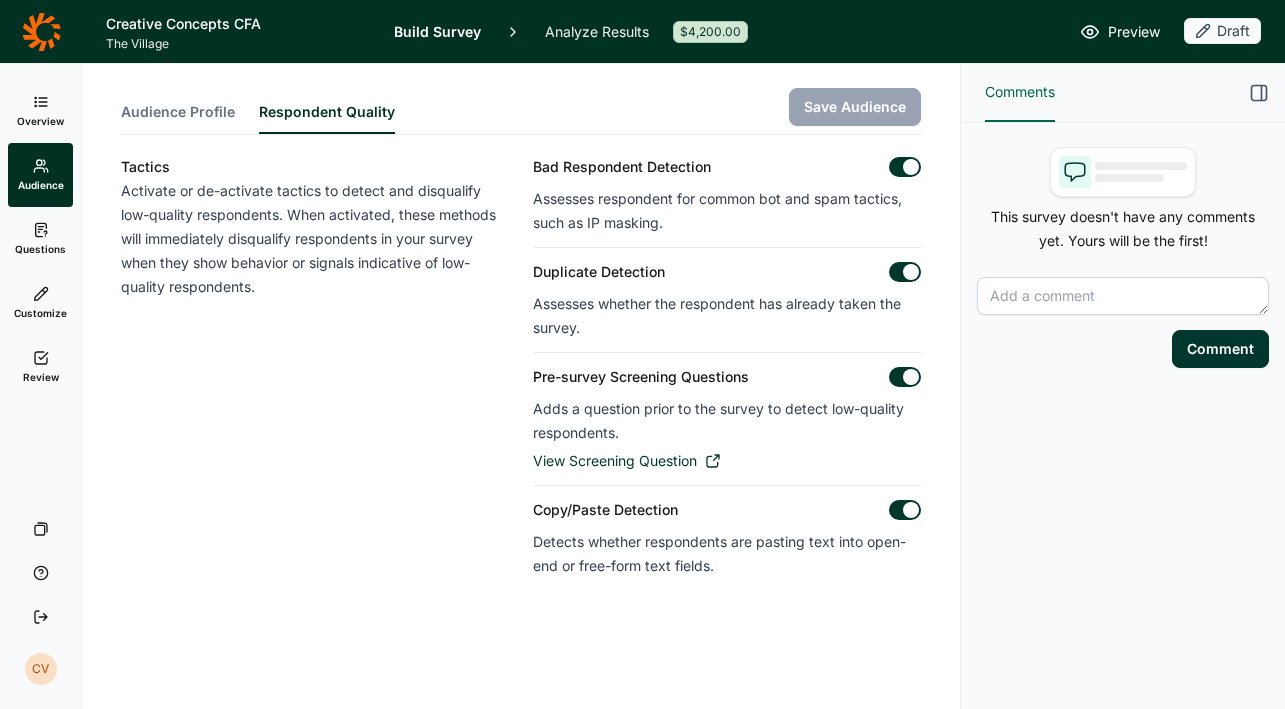 click on "Audience Profile" at bounding box center (178, 112) 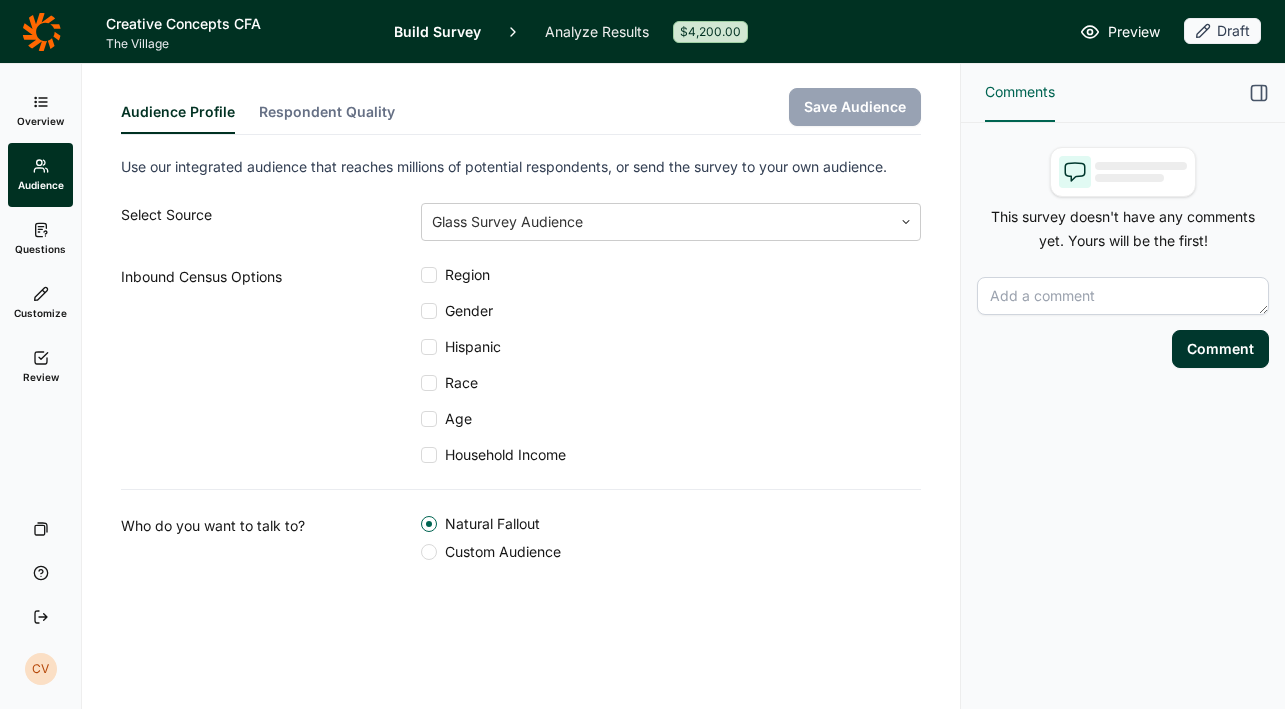 click at bounding box center [429, 552] 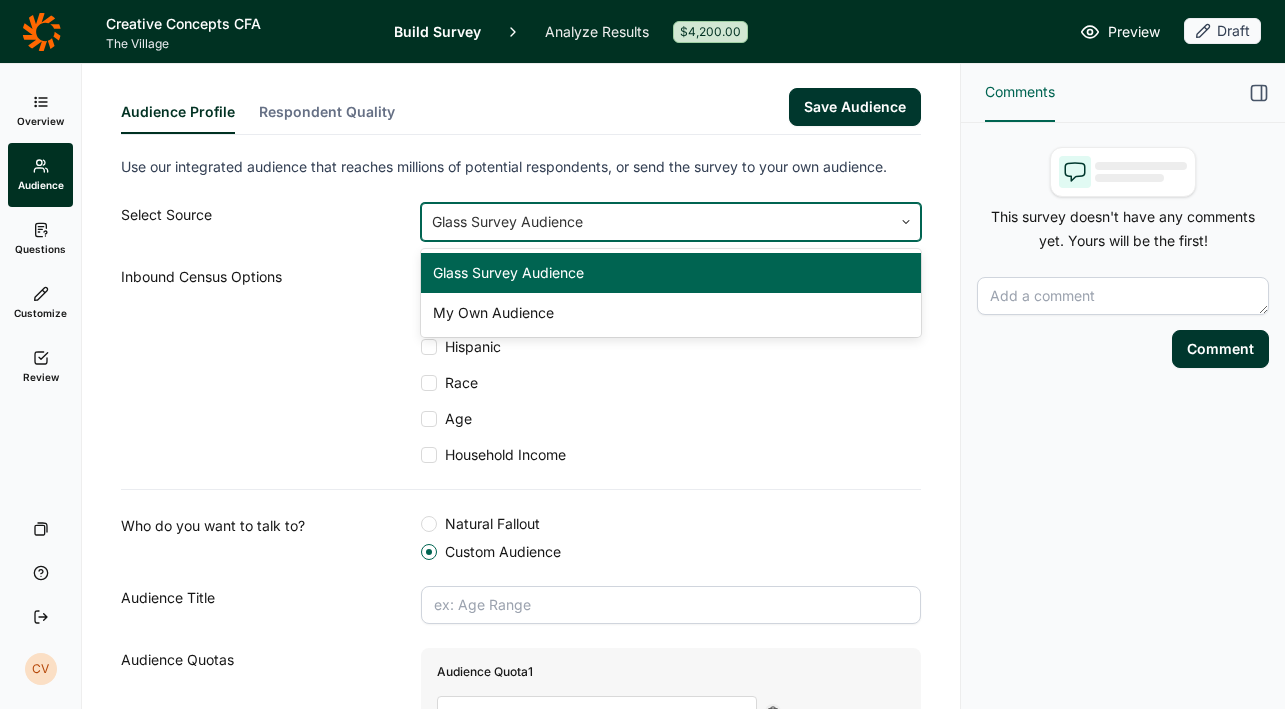 click at bounding box center [657, 222] 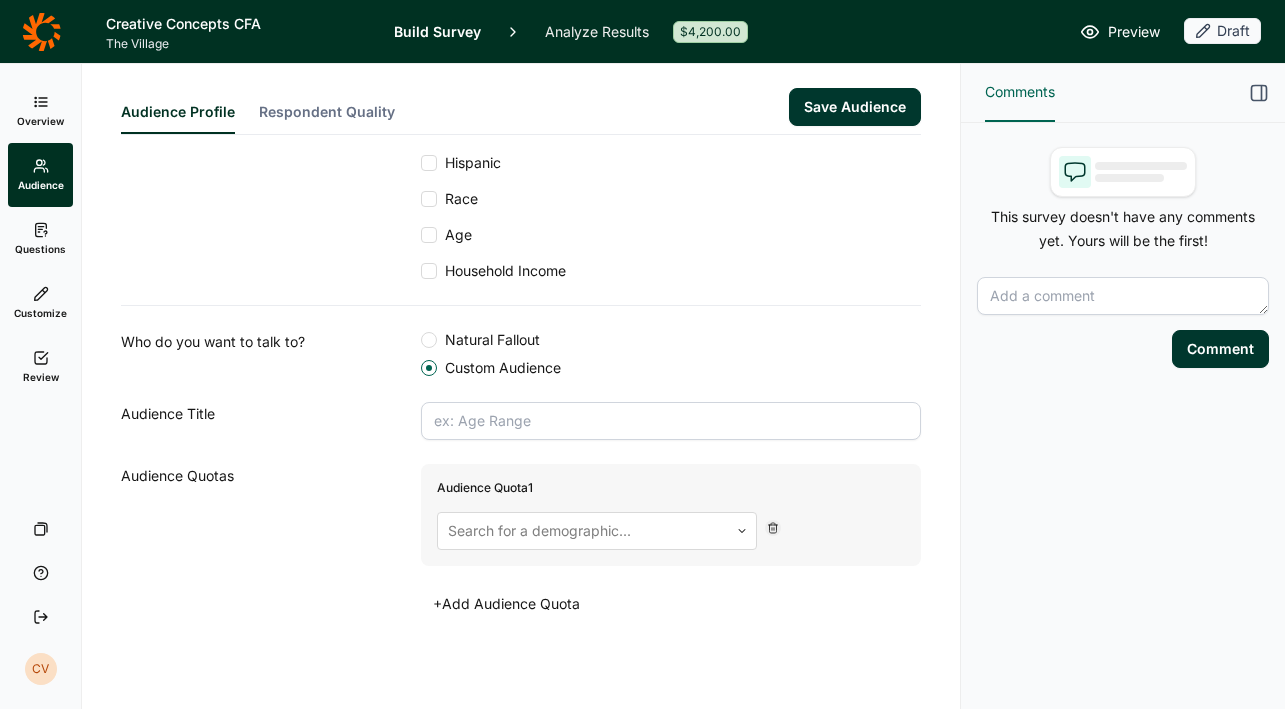 scroll, scrollTop: 189, scrollLeft: 0, axis: vertical 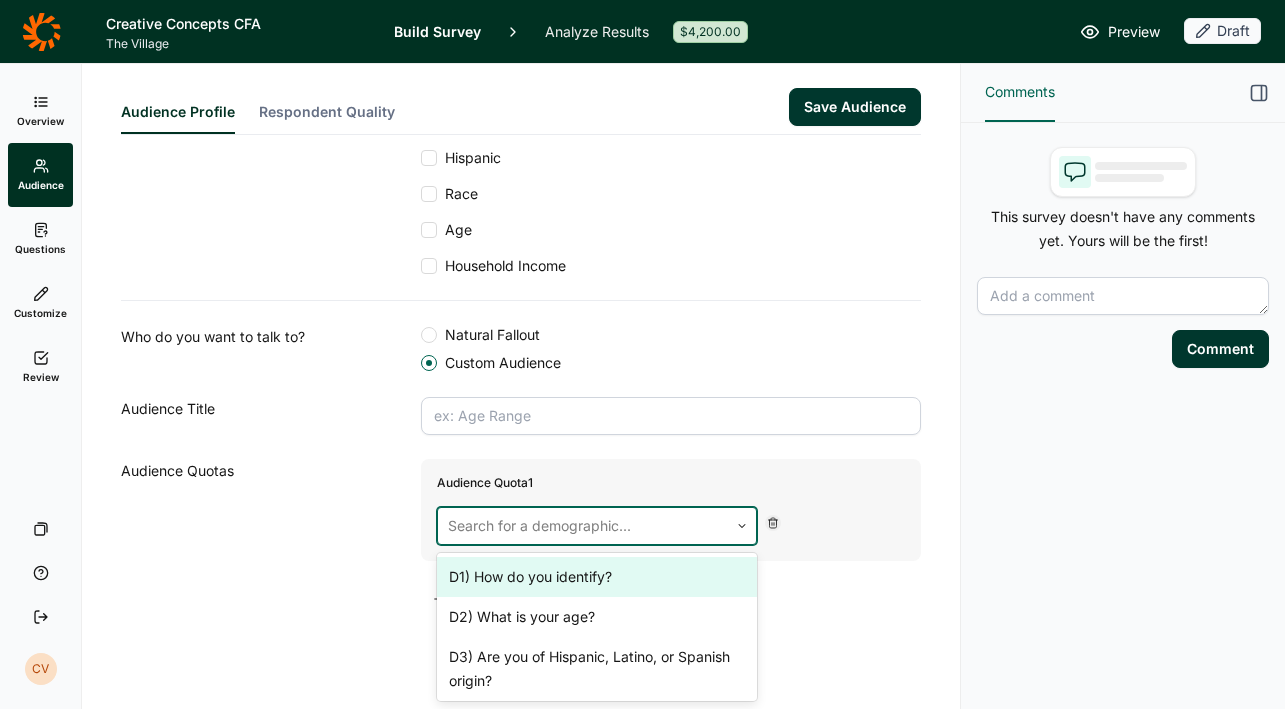click at bounding box center [583, 526] 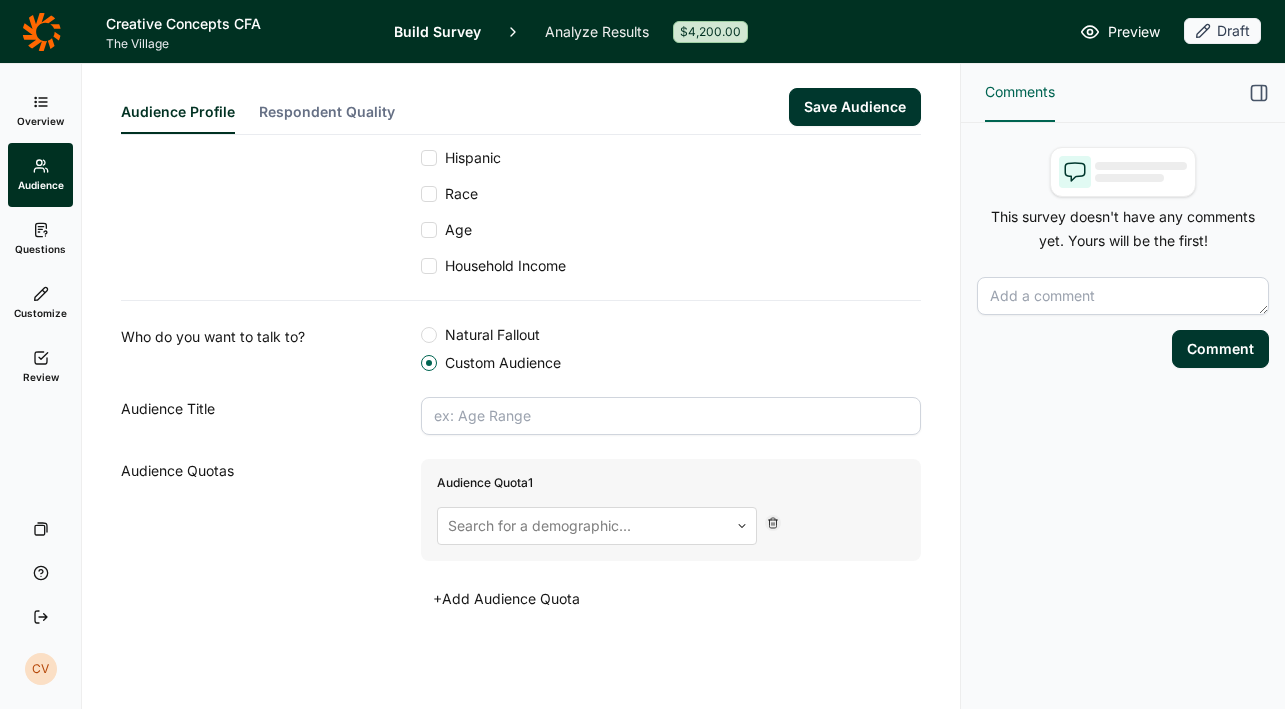 scroll, scrollTop: 0, scrollLeft: 0, axis: both 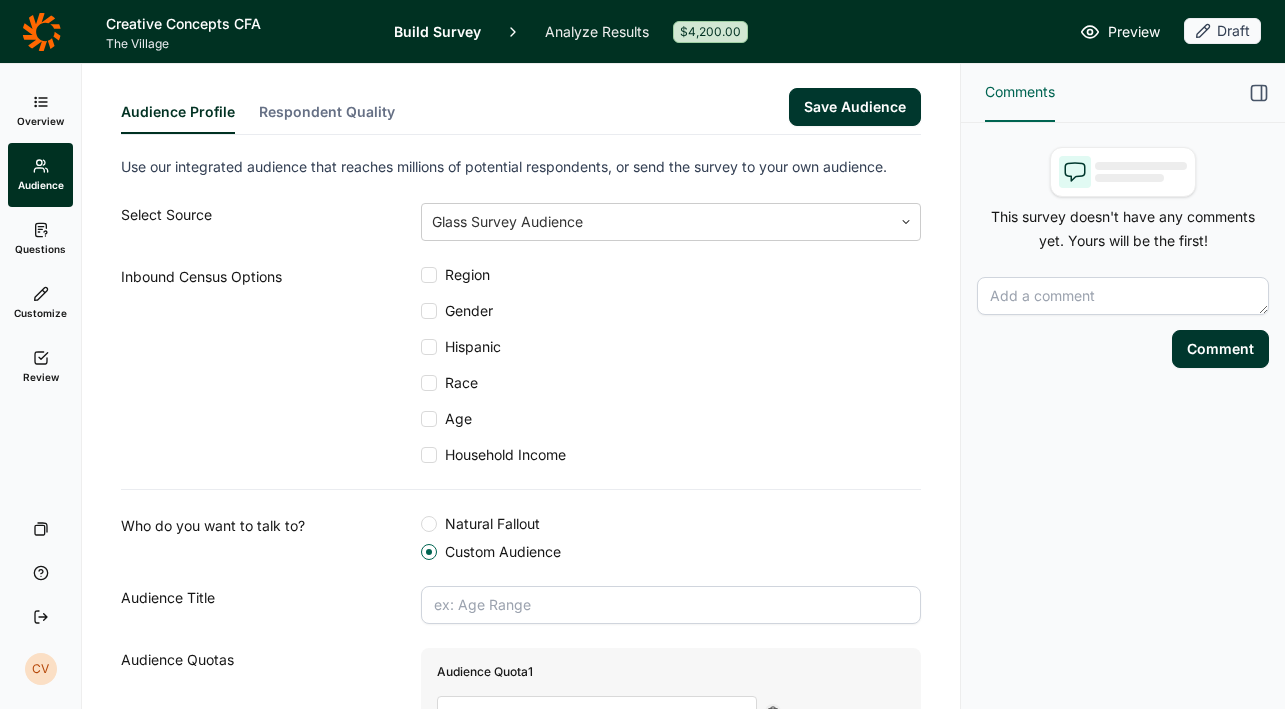 click 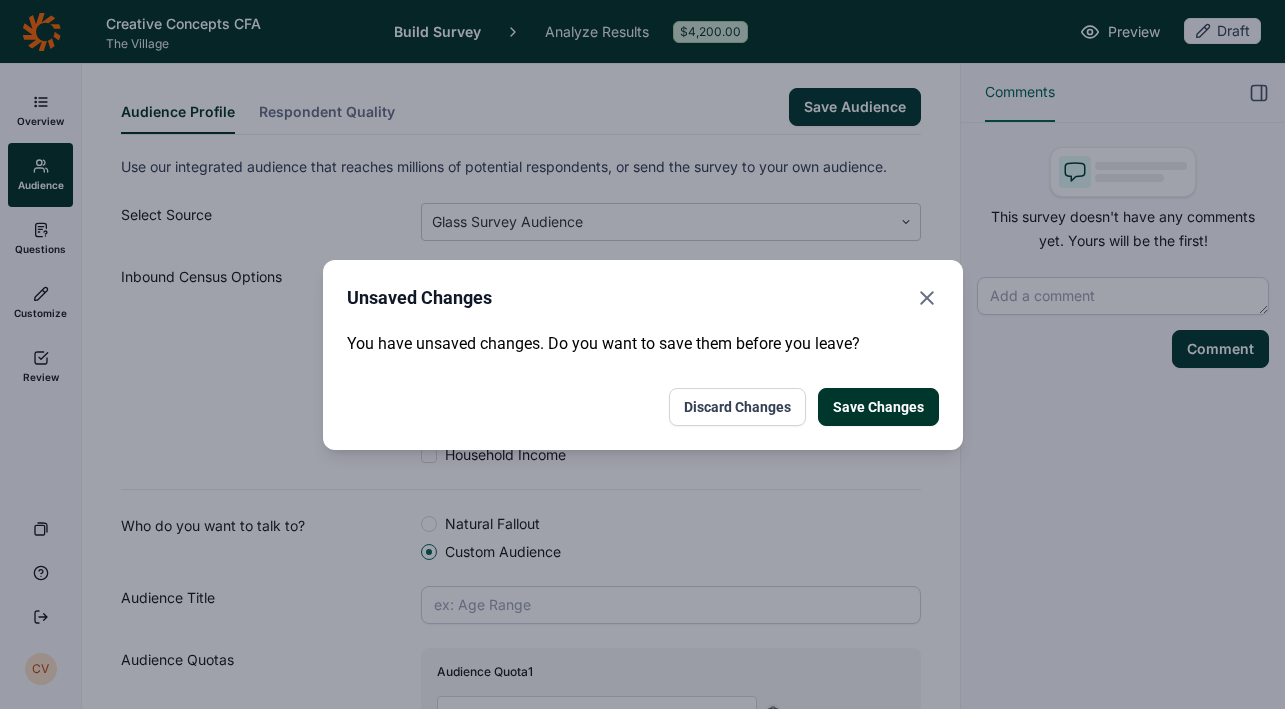 click on "Discard Changes" at bounding box center [737, 407] 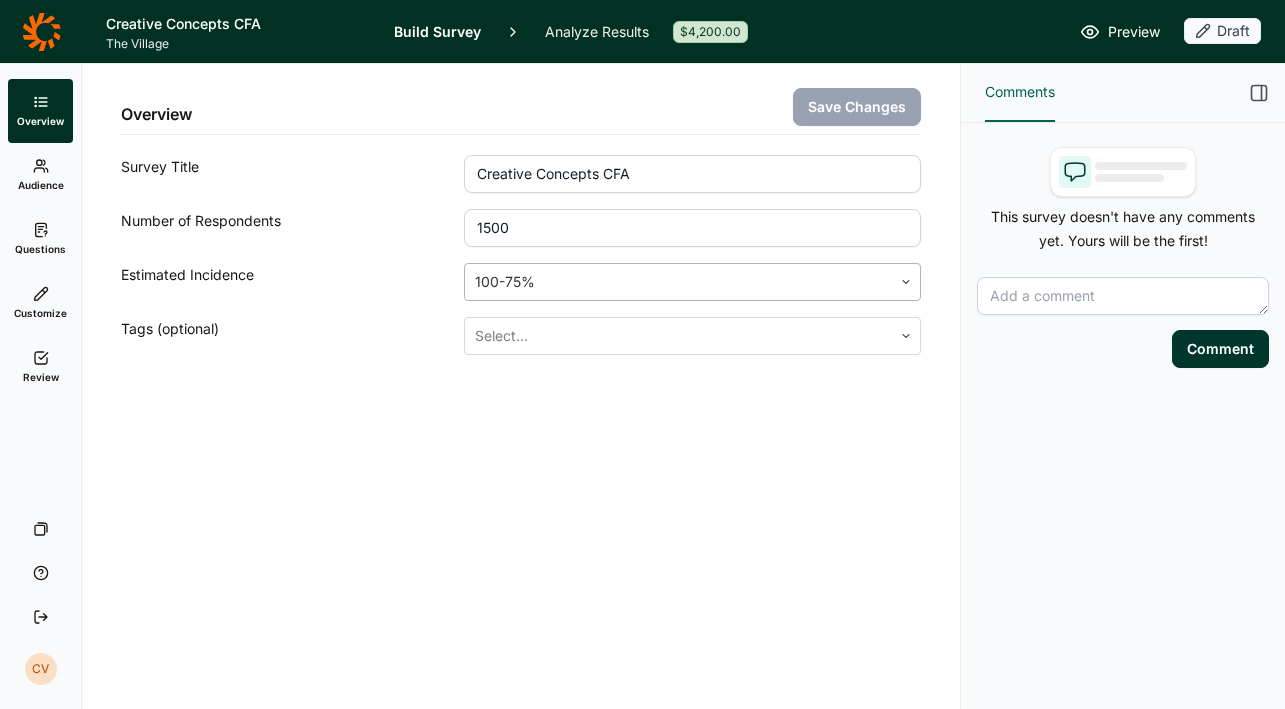 click at bounding box center (678, 282) 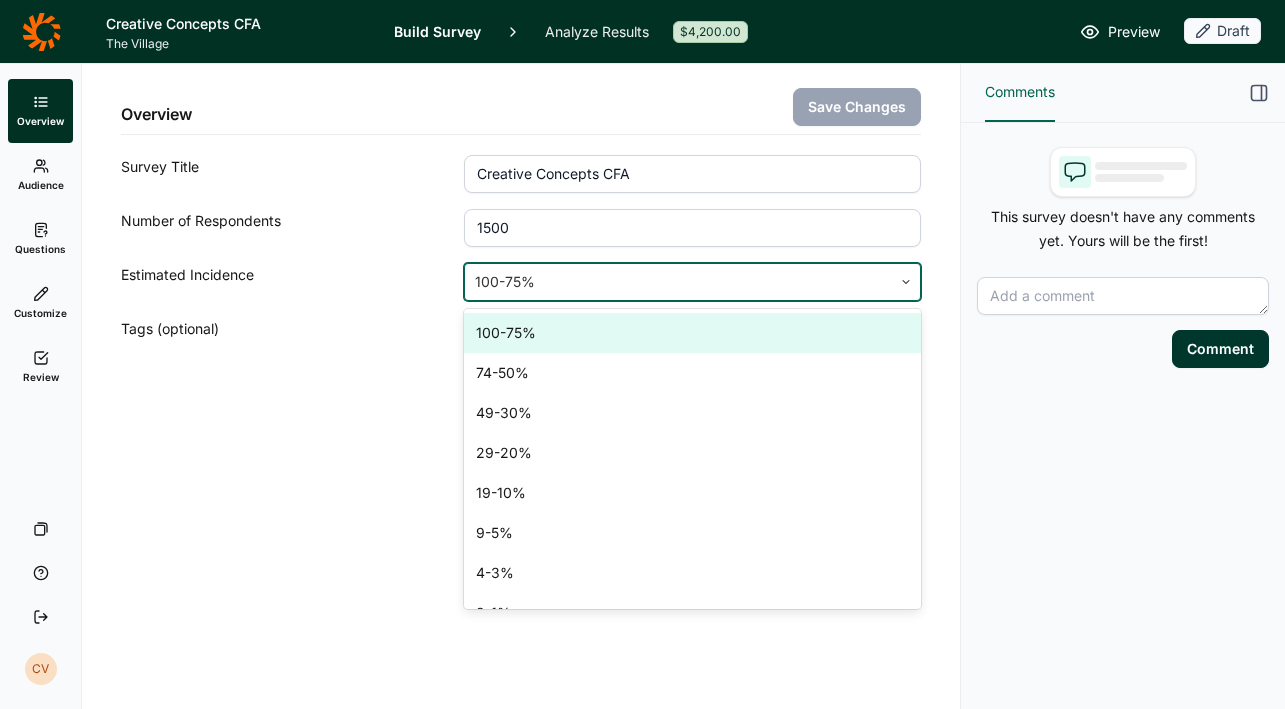 click on "Estimated Incidence" at bounding box center (292, 282) 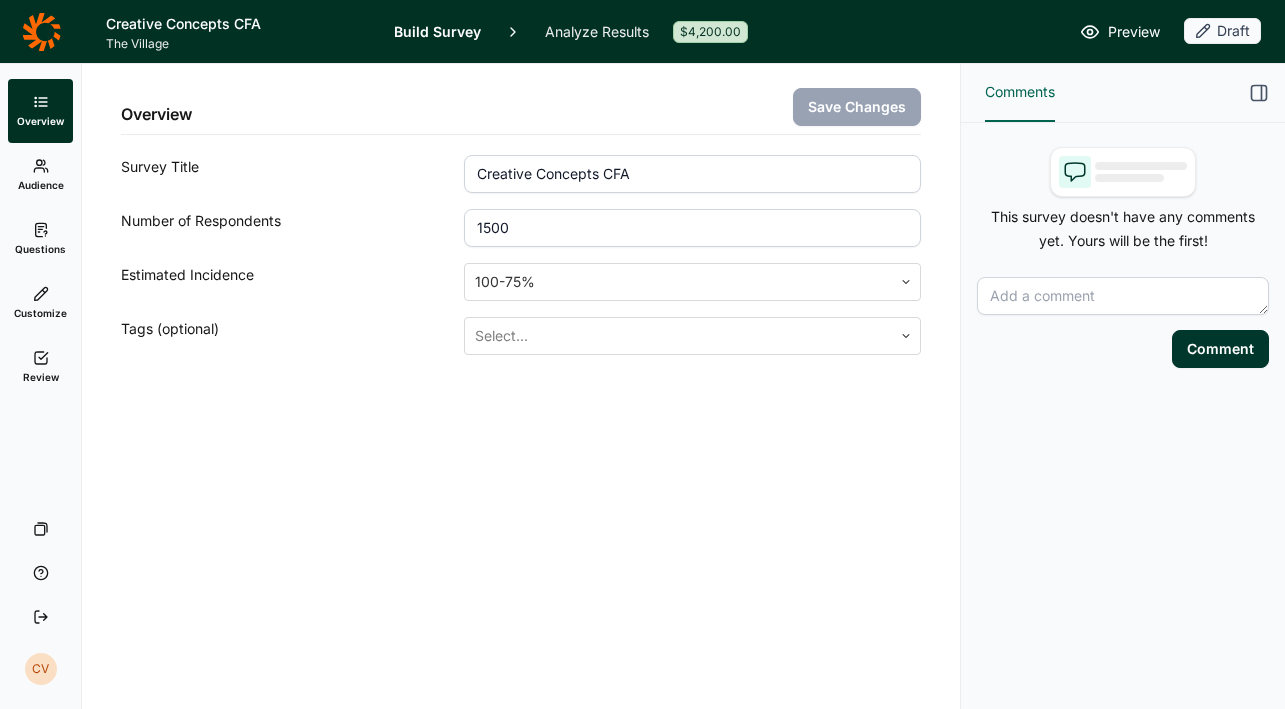 click on "Creative Concepts CFA" at bounding box center [238, 24] 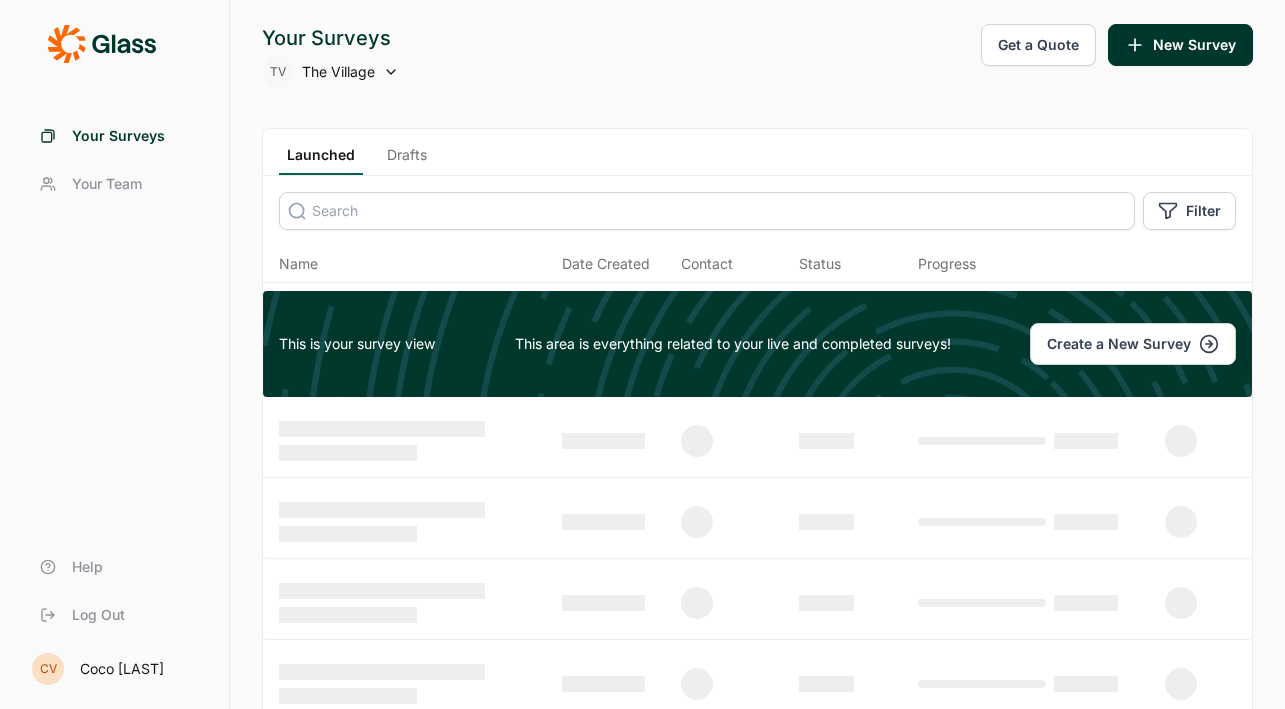 click on "Get a Quote" at bounding box center [1038, 45] 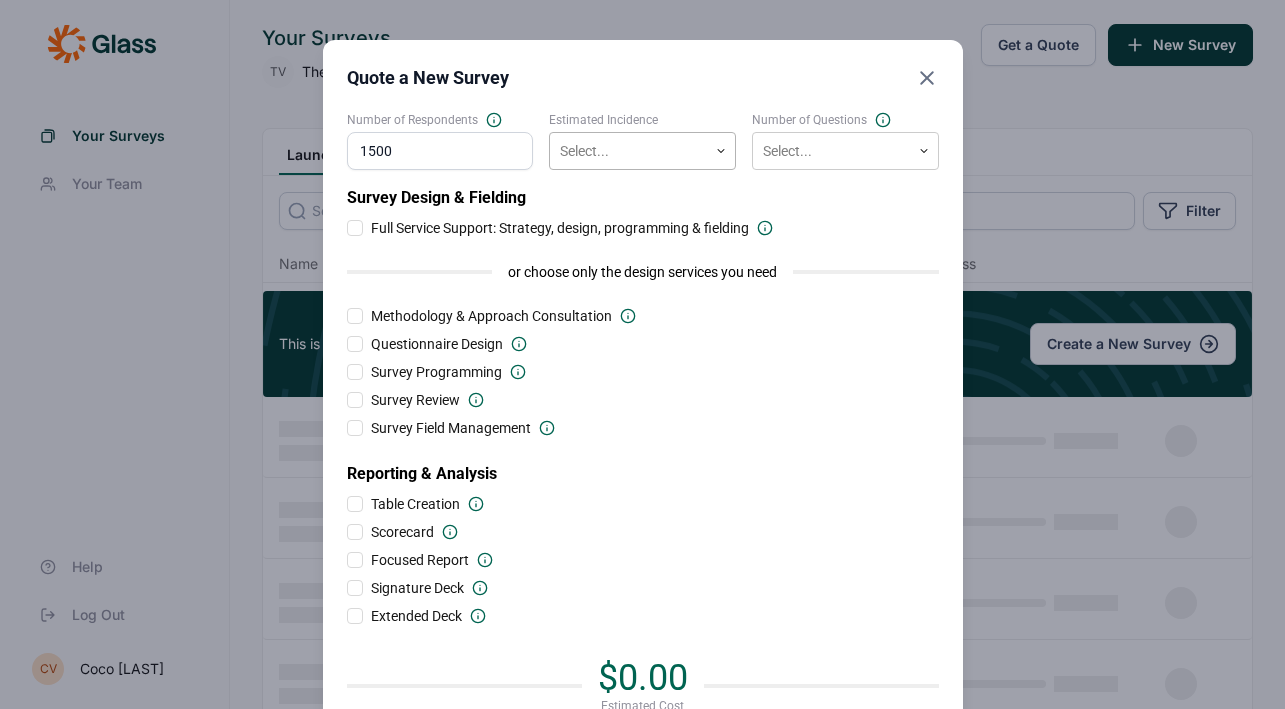 click 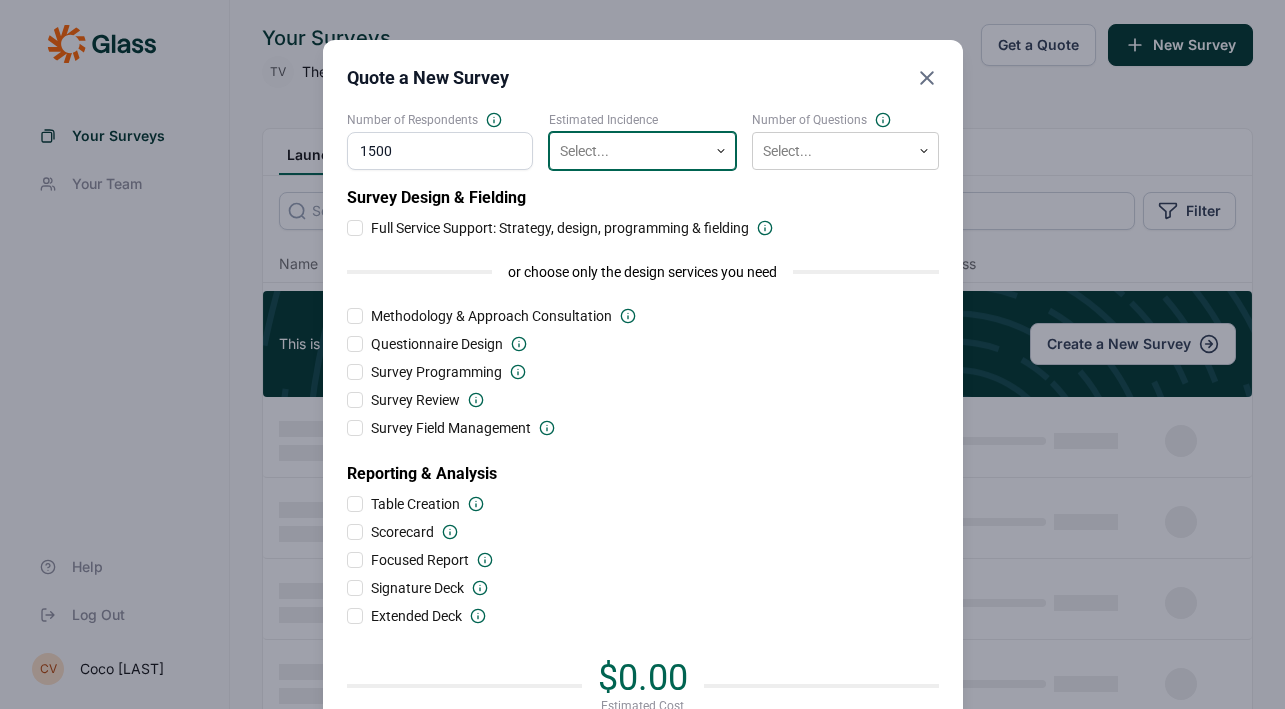 click at bounding box center (628, 151) 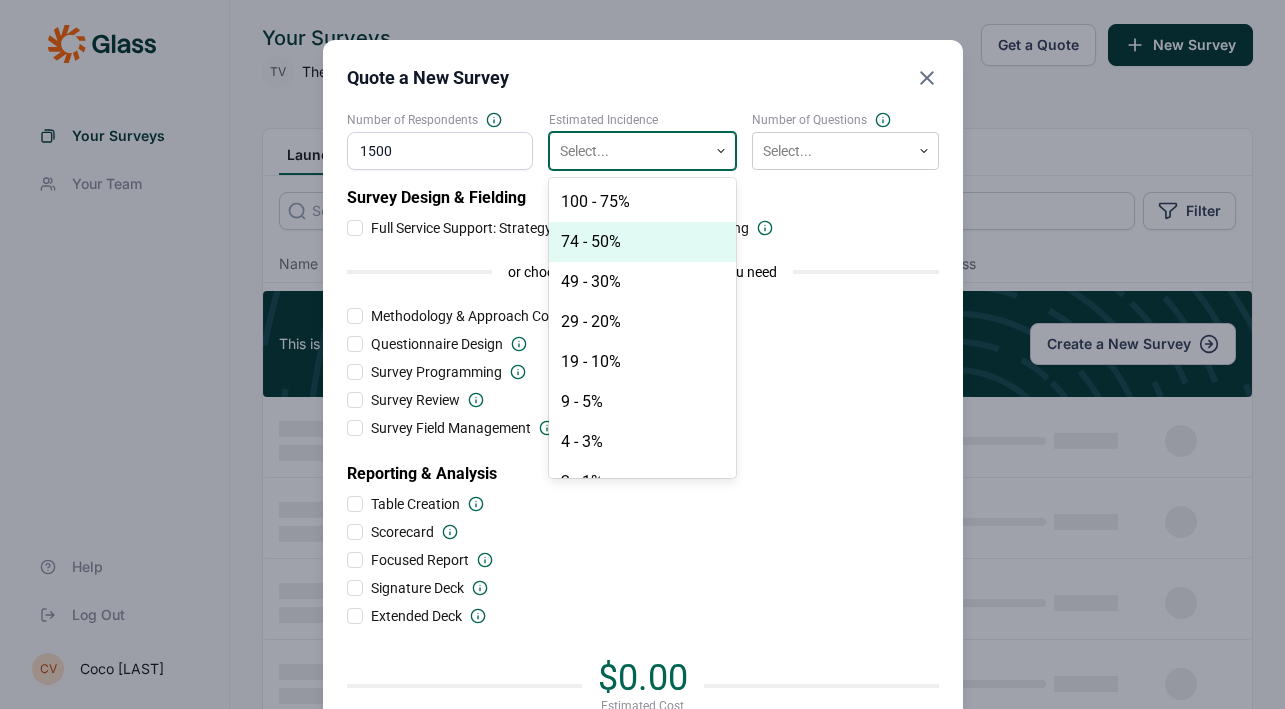 click on "74 - 50%" at bounding box center (642, 242) 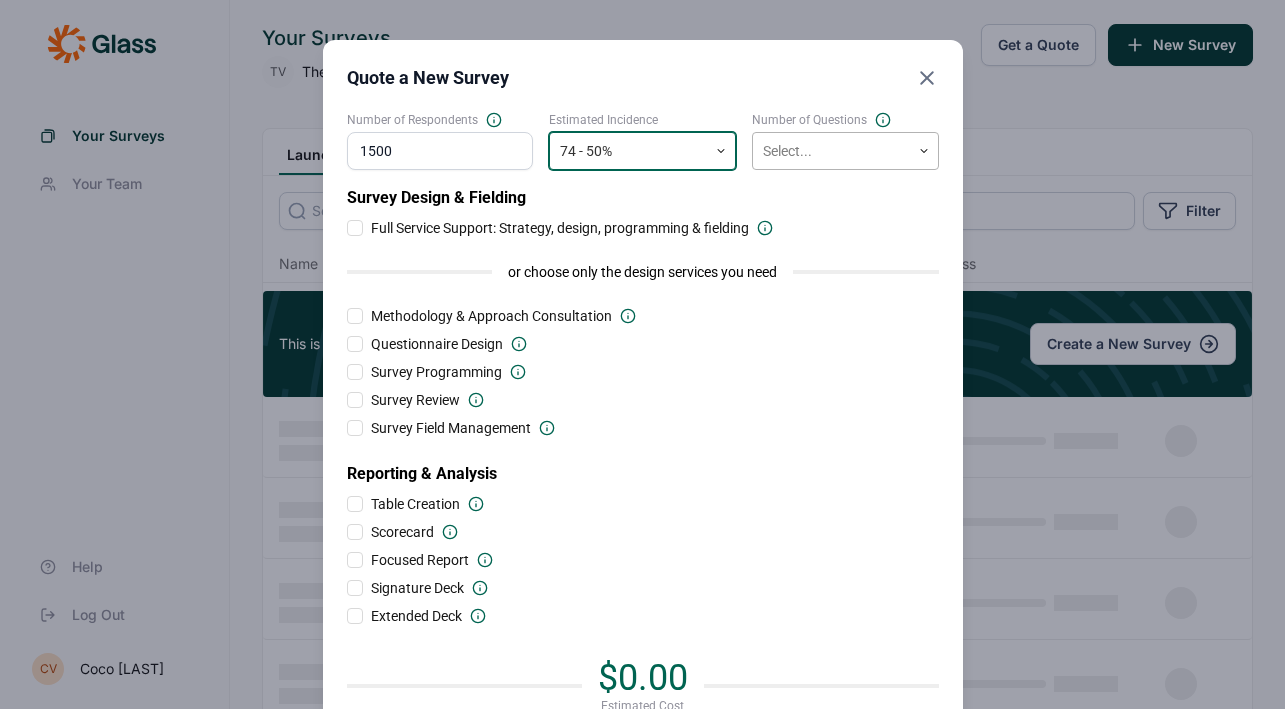 click at bounding box center [831, 151] 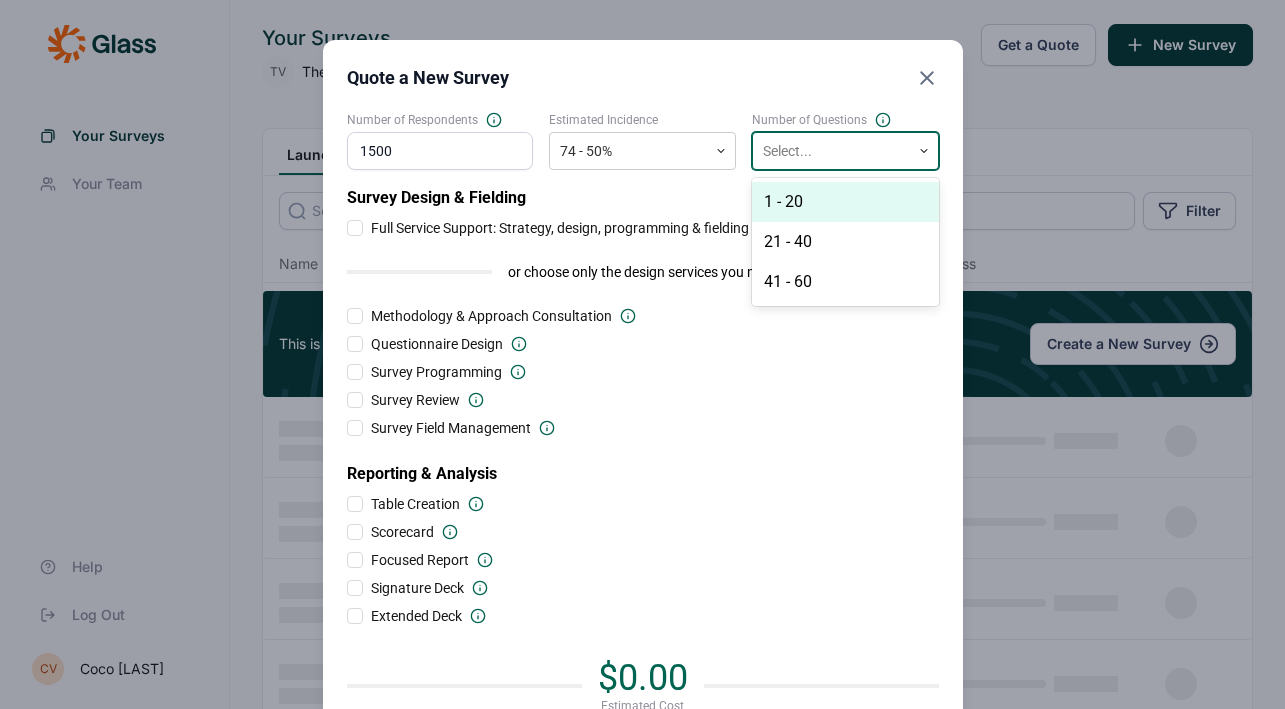 click on "1 - 20" at bounding box center (845, 202) 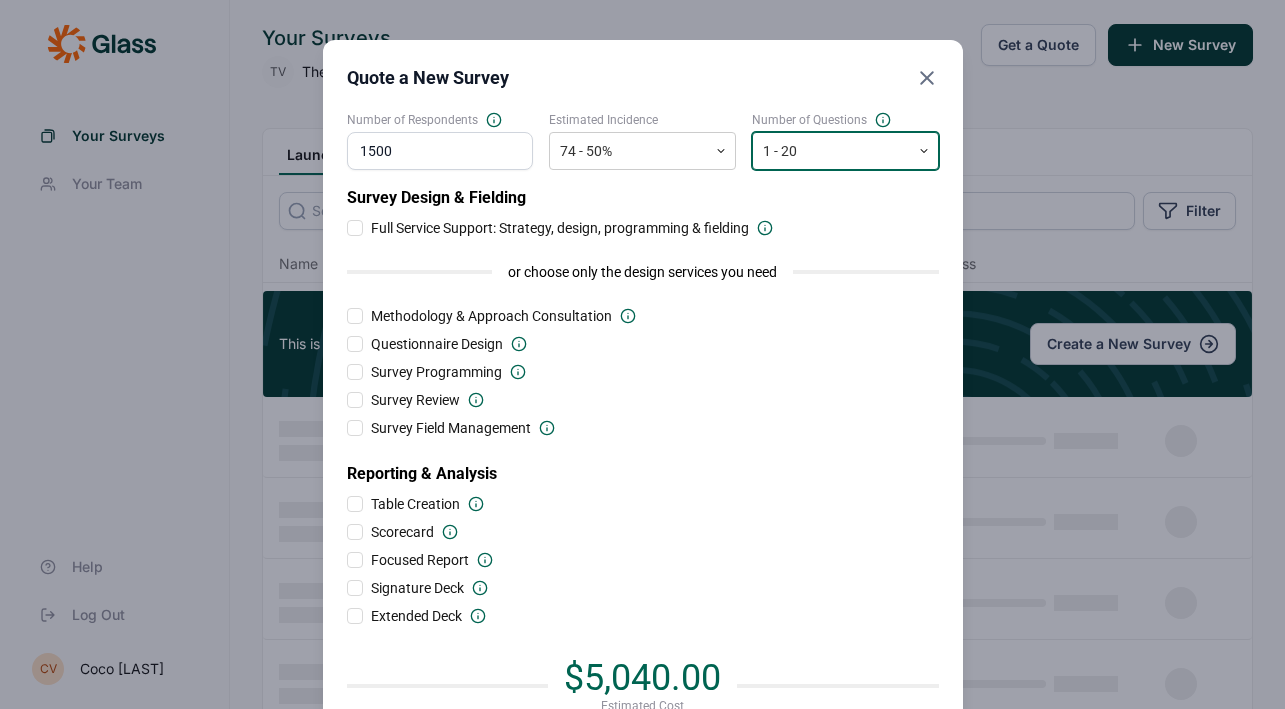 click 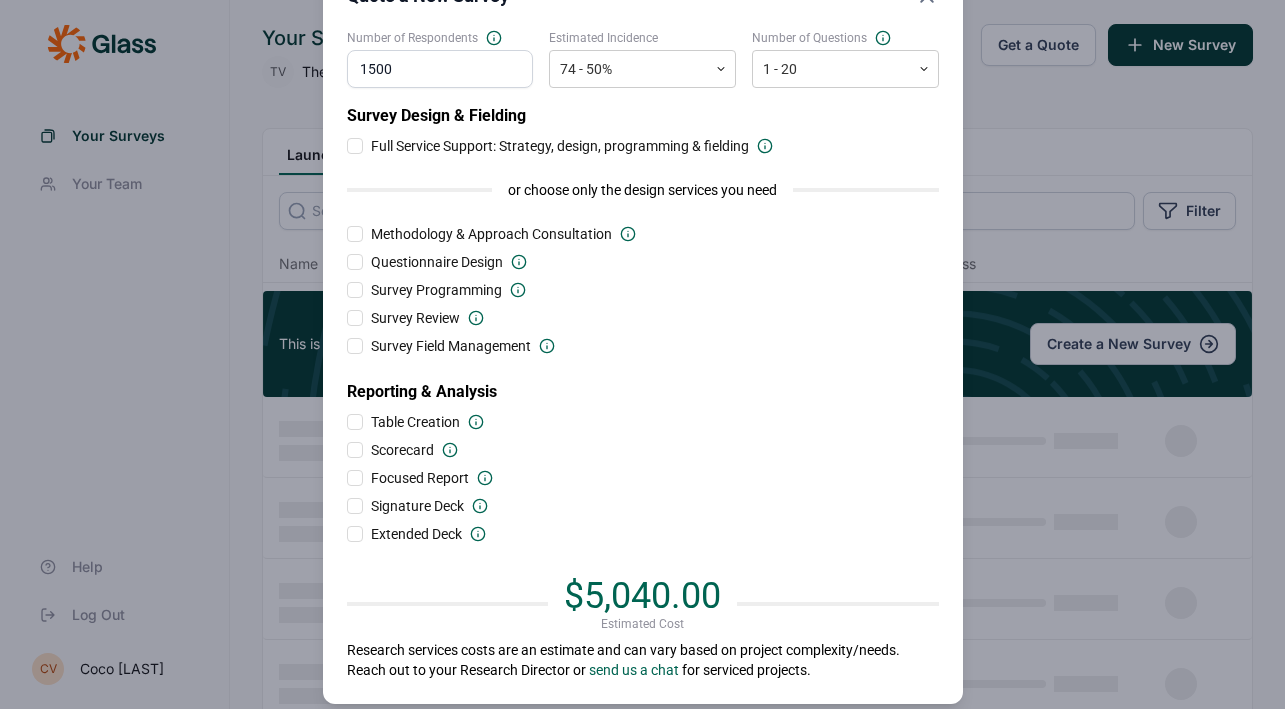 scroll, scrollTop: 86, scrollLeft: 0, axis: vertical 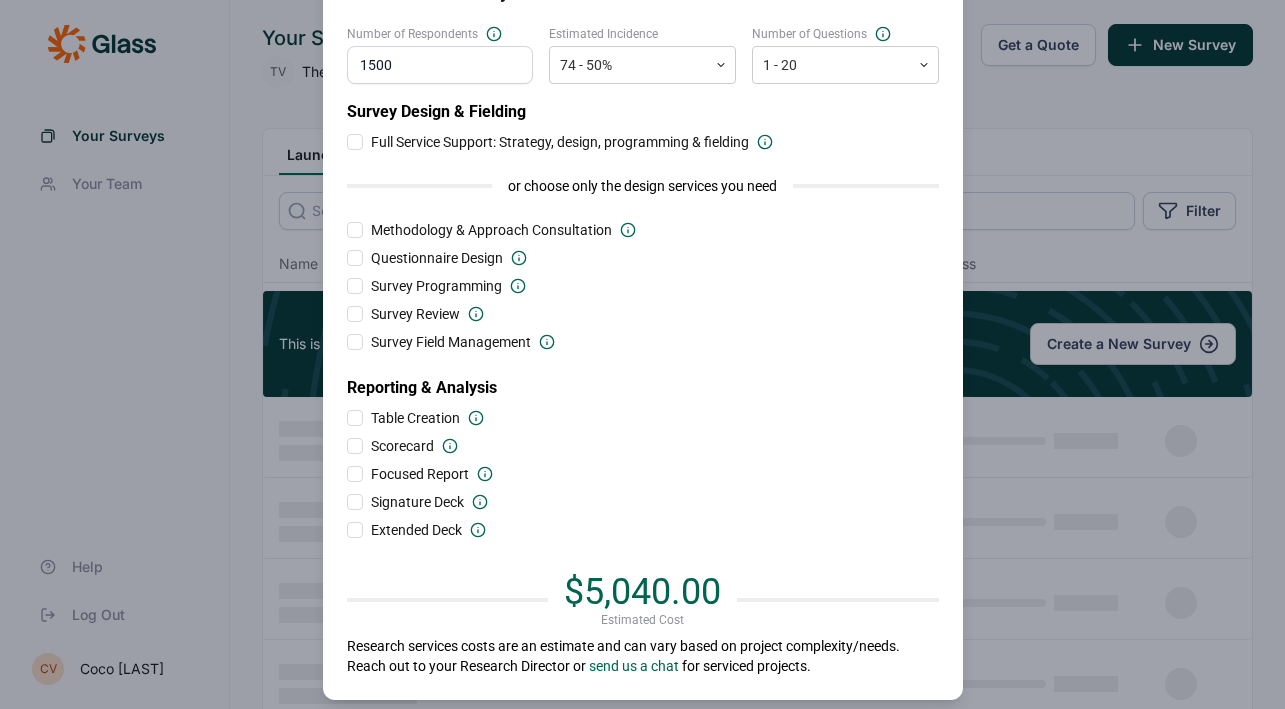 click at bounding box center (355, 258) 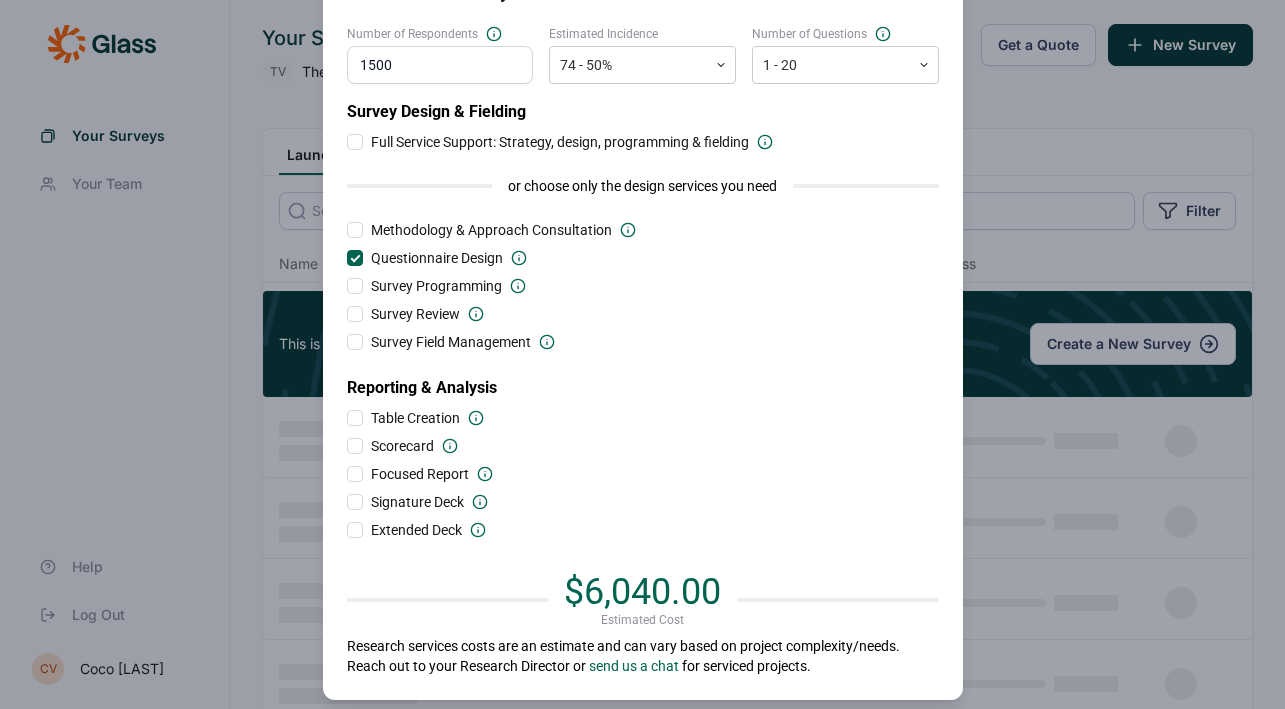 click at bounding box center [355, 258] 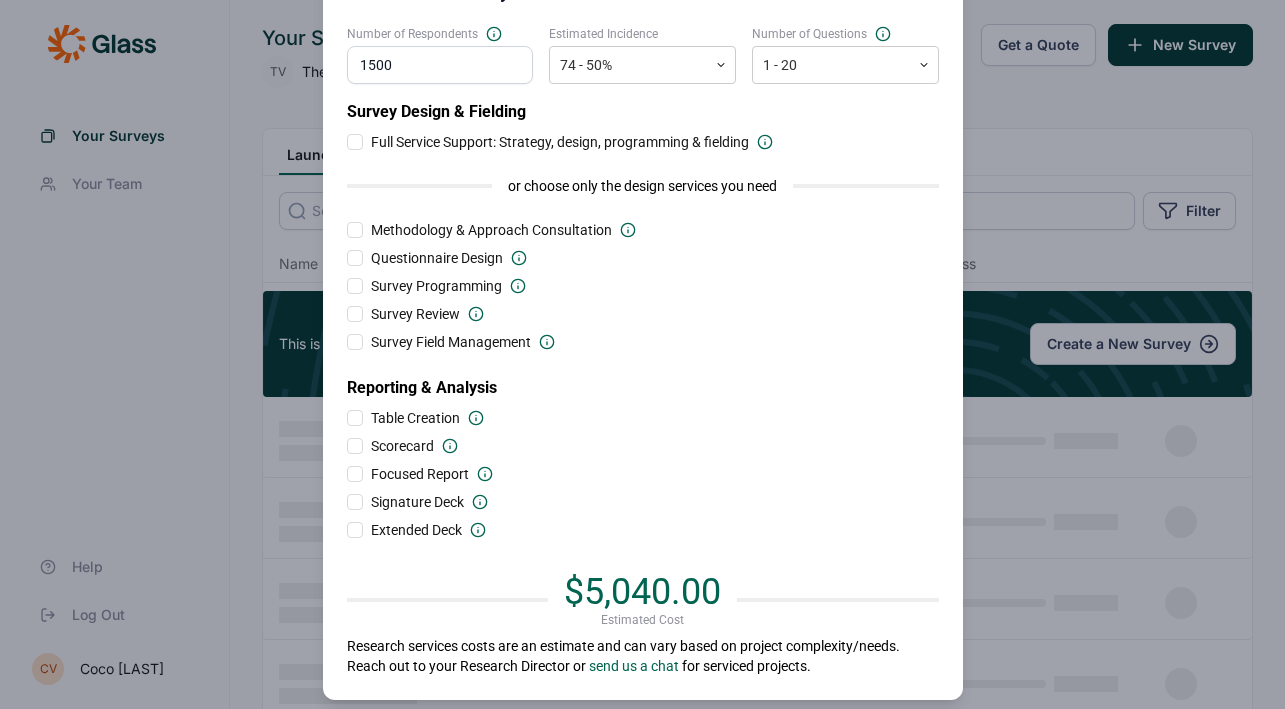 click at bounding box center [355, 258] 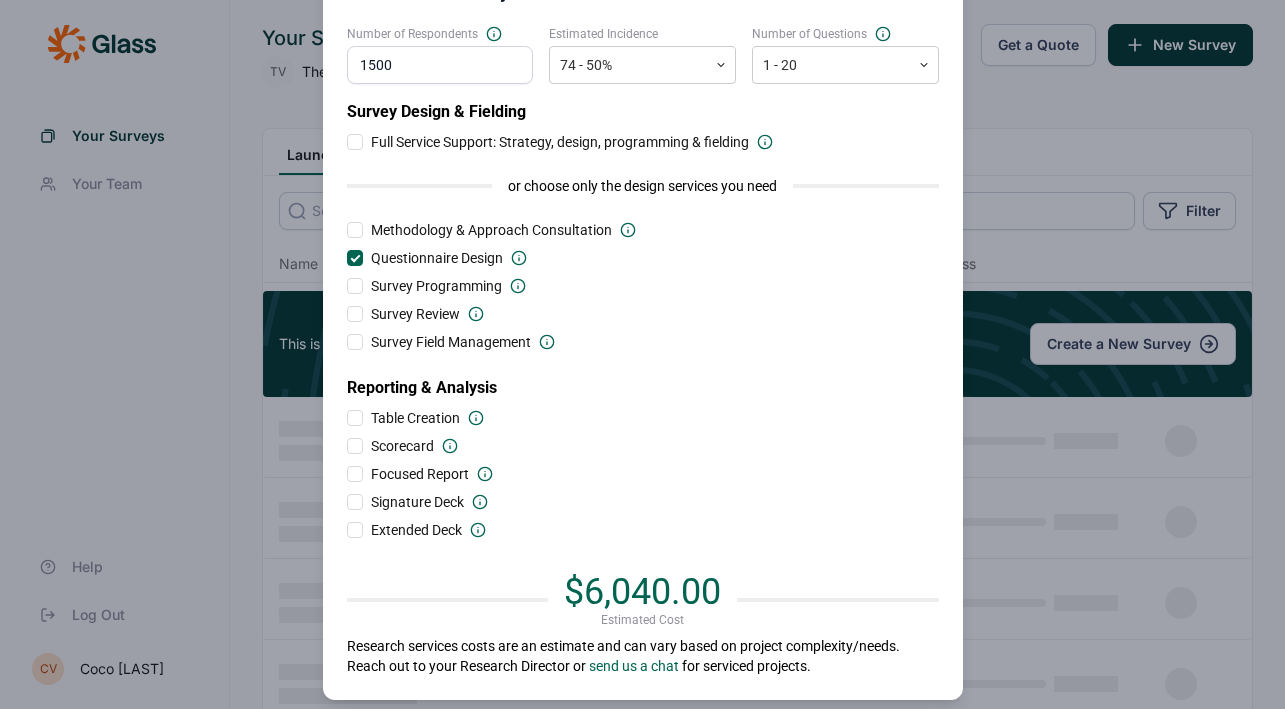 click at bounding box center (355, 286) 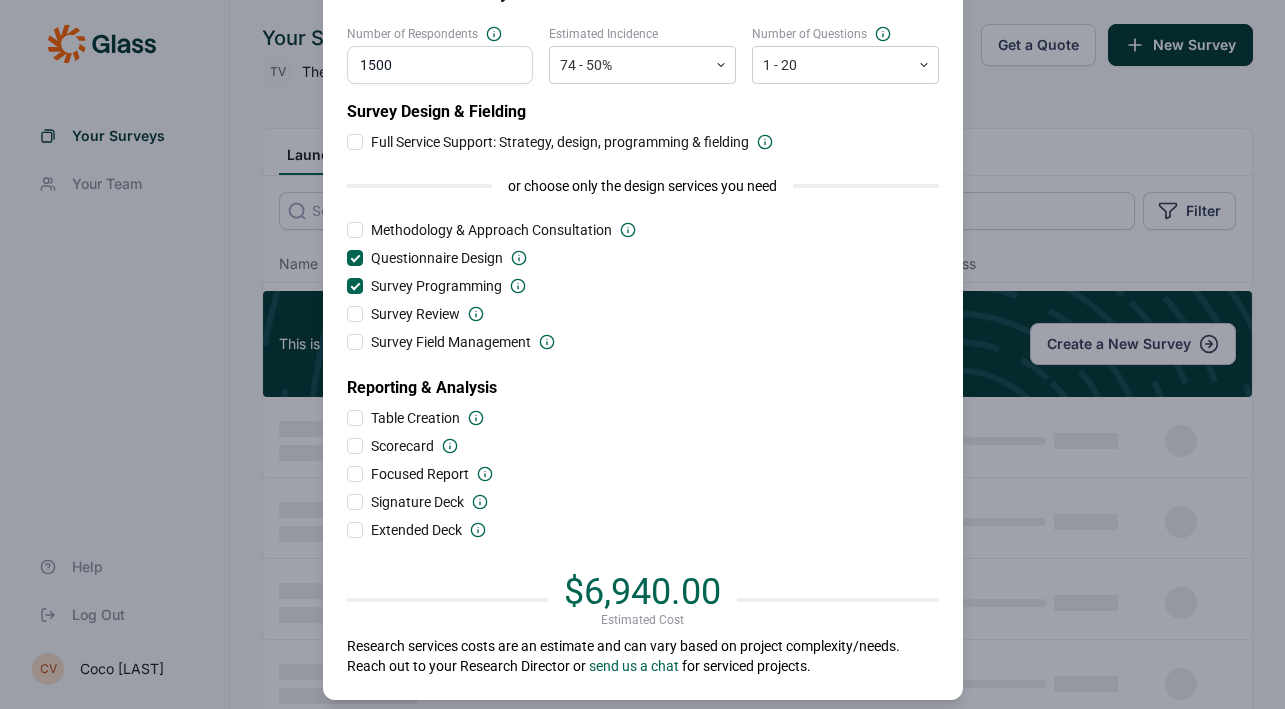click at bounding box center (355, 258) 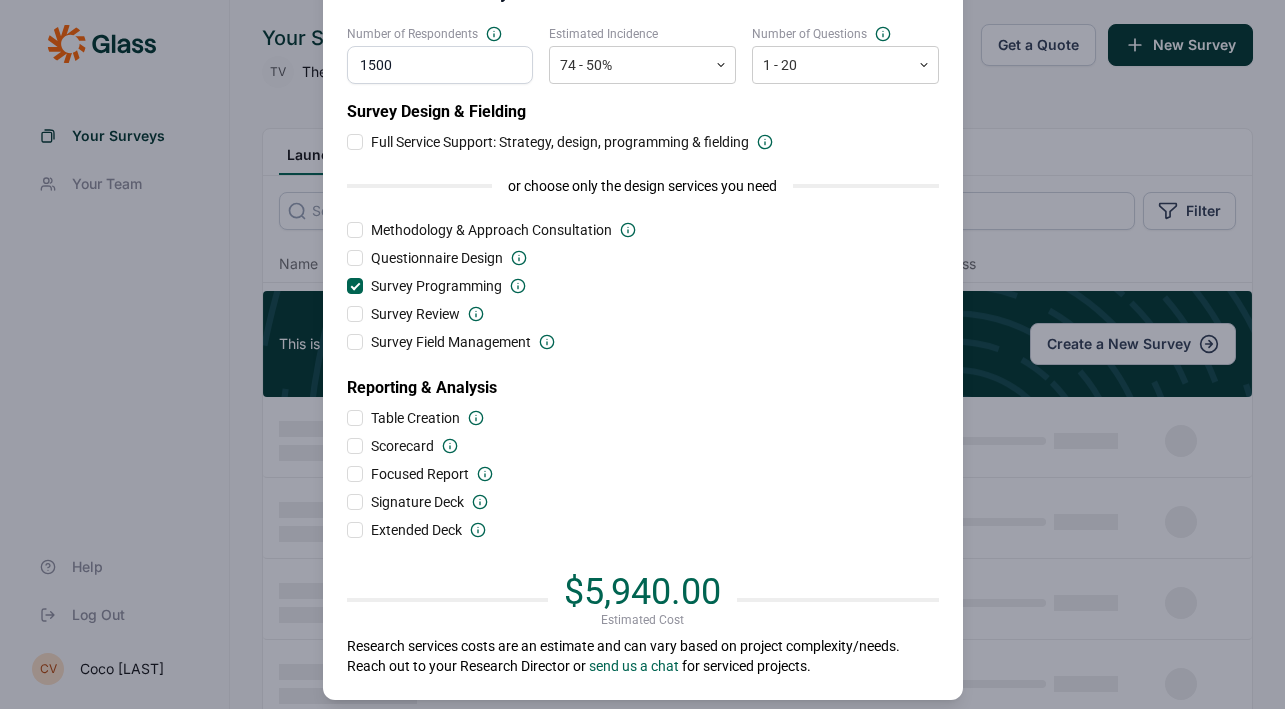 click at bounding box center [355, 258] 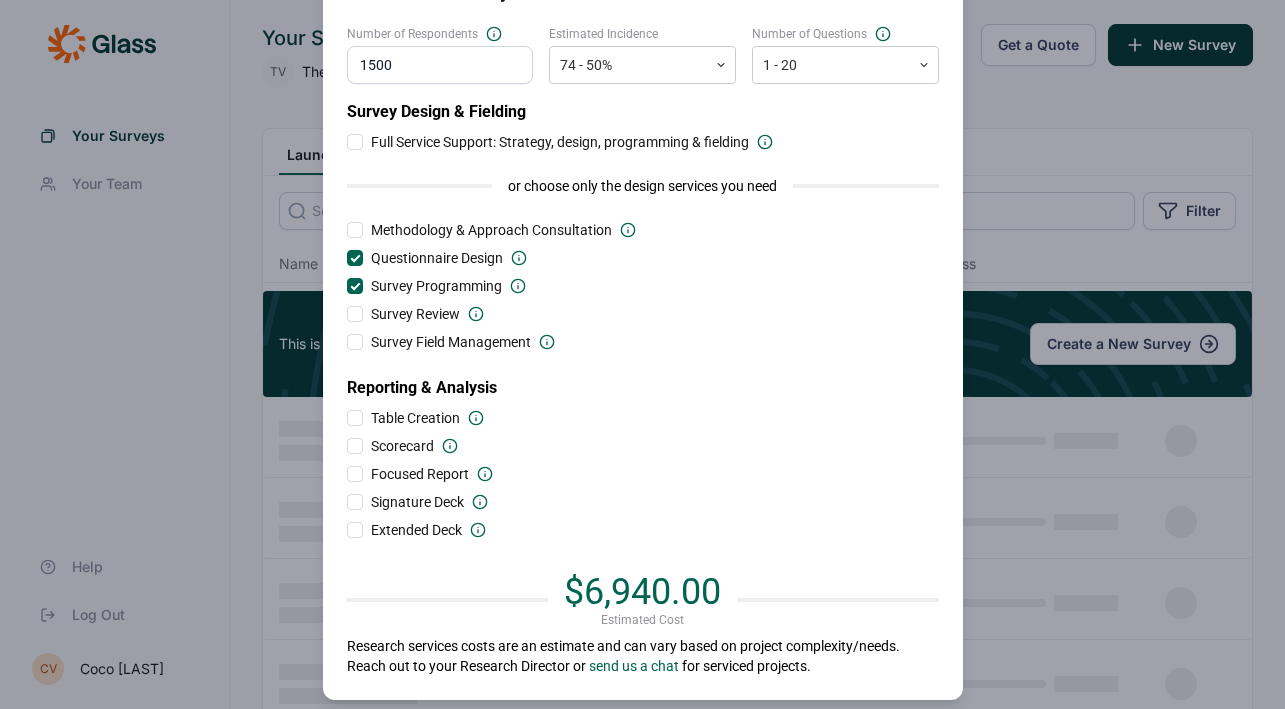click at bounding box center [355, 286] 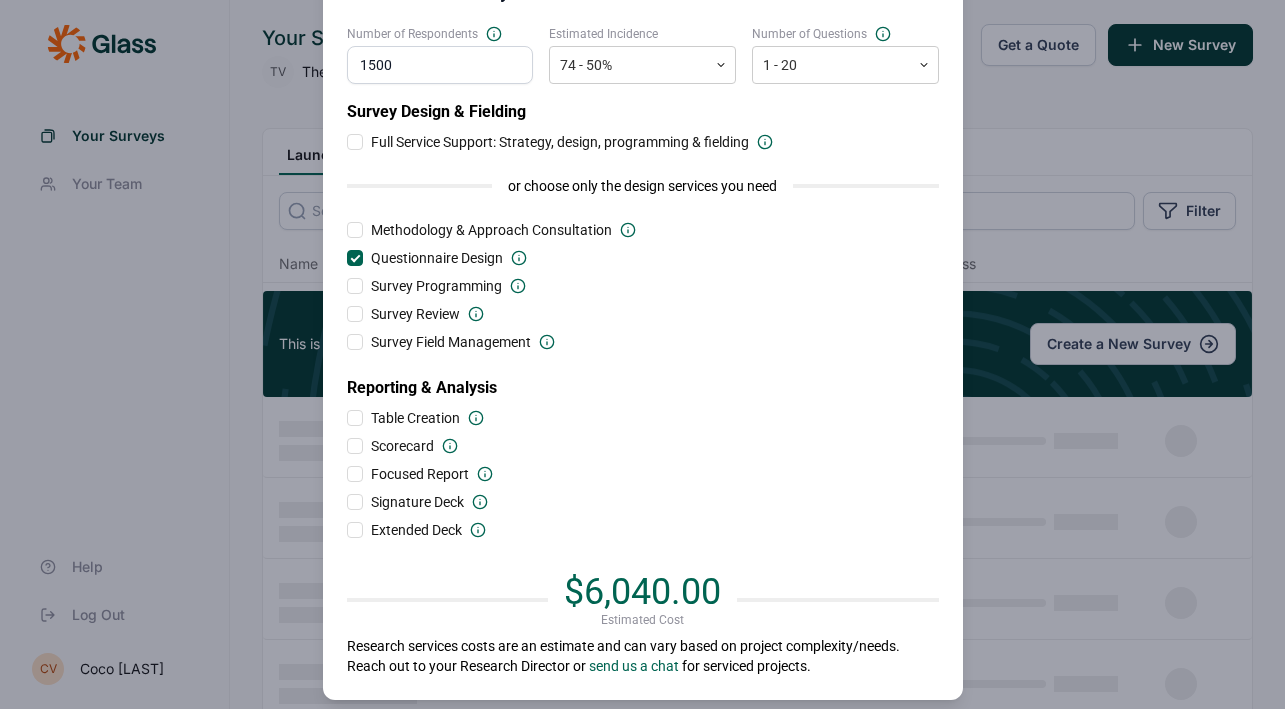 click at bounding box center [355, 286] 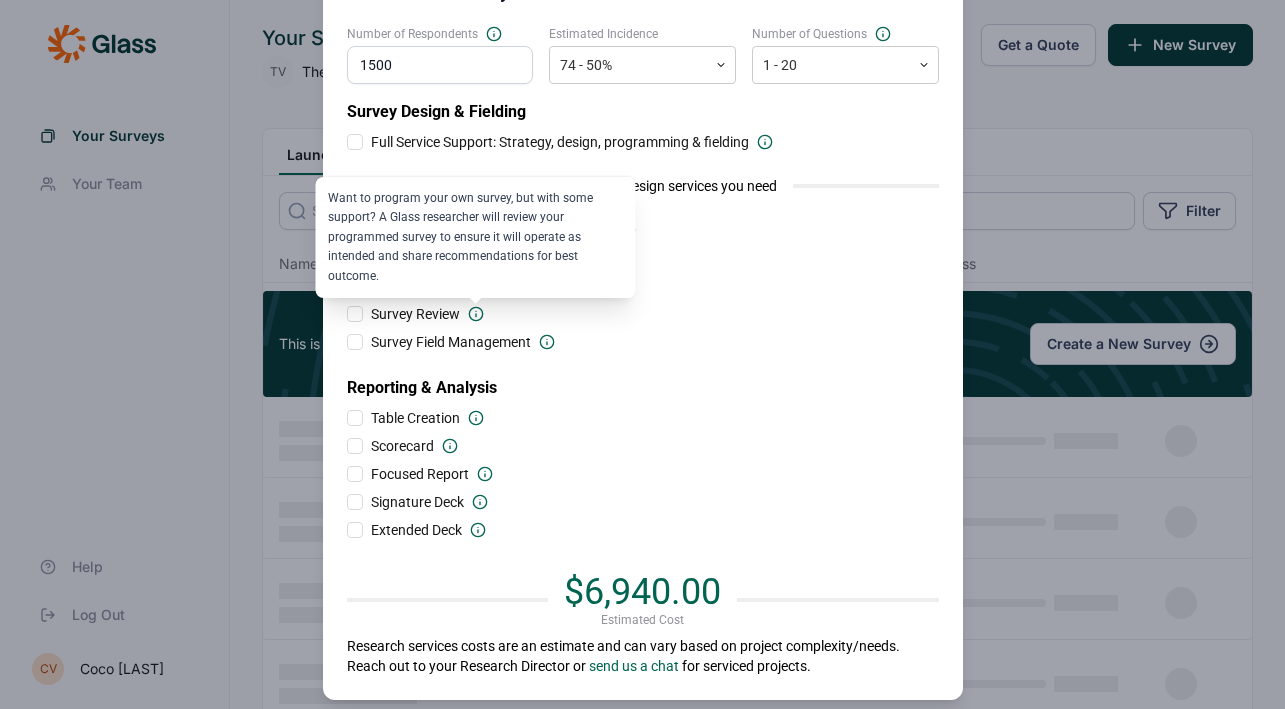 click 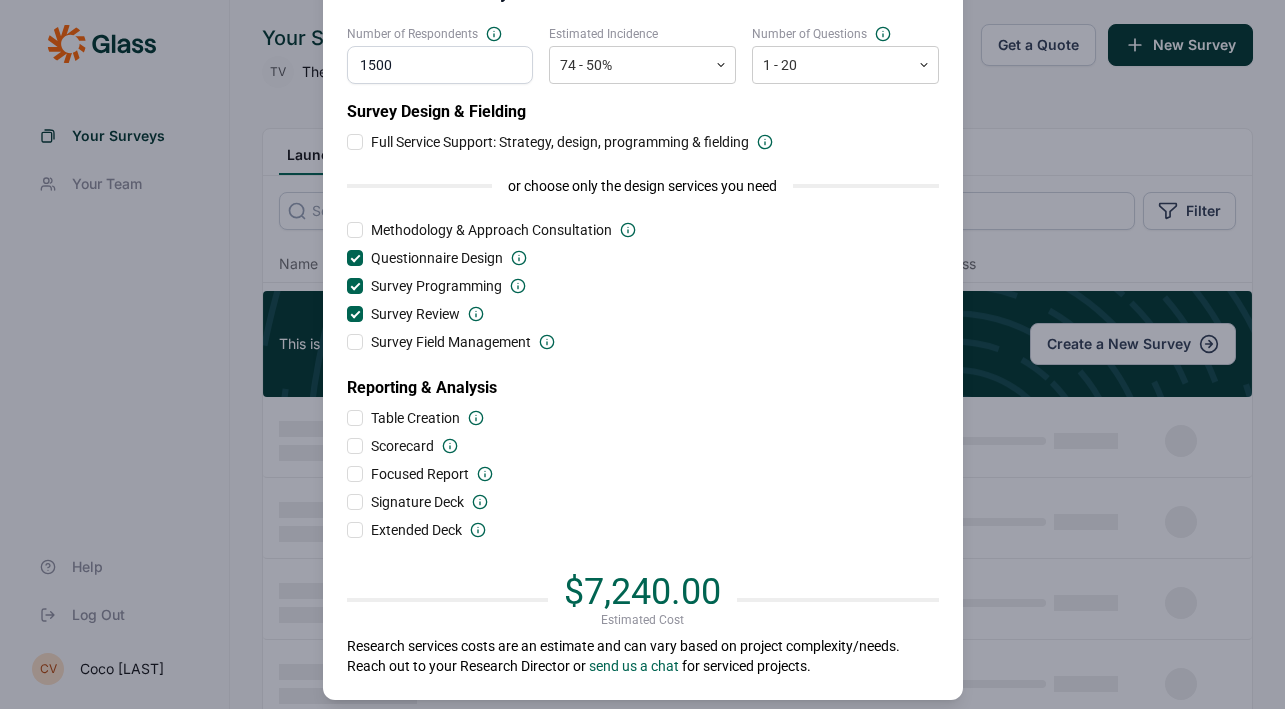 click at bounding box center [355, 314] 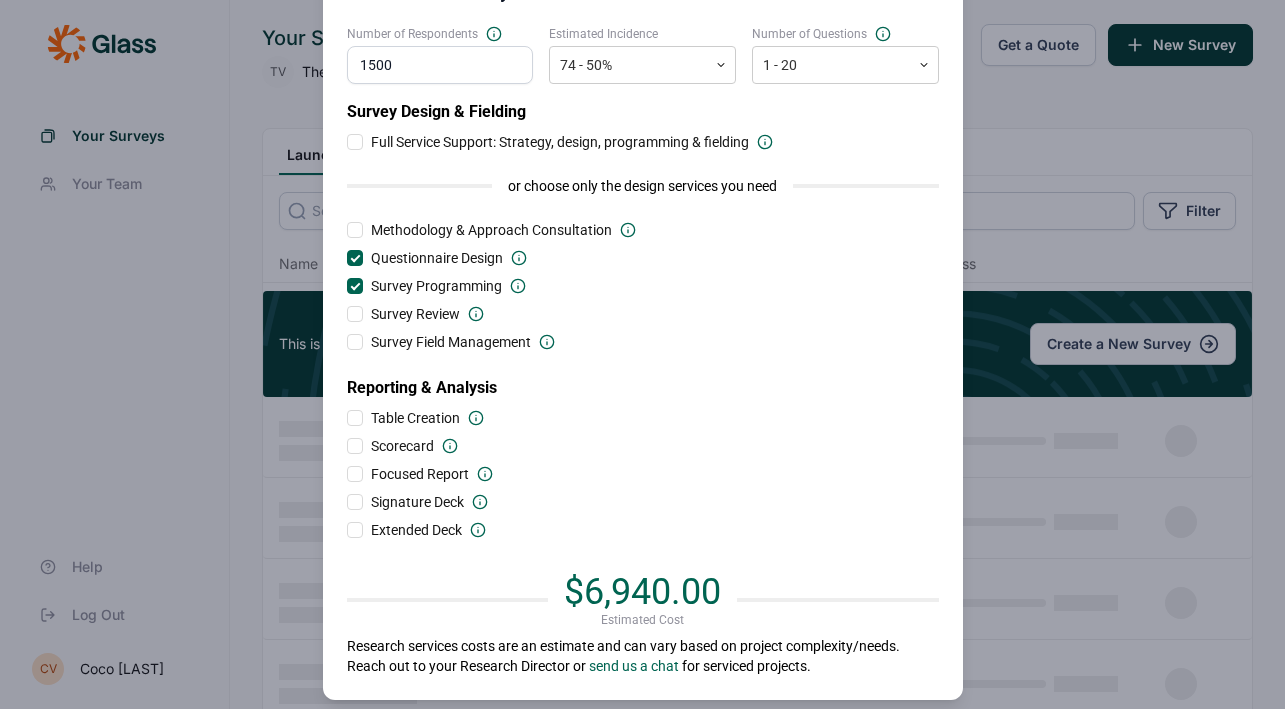 click at bounding box center [355, 286] 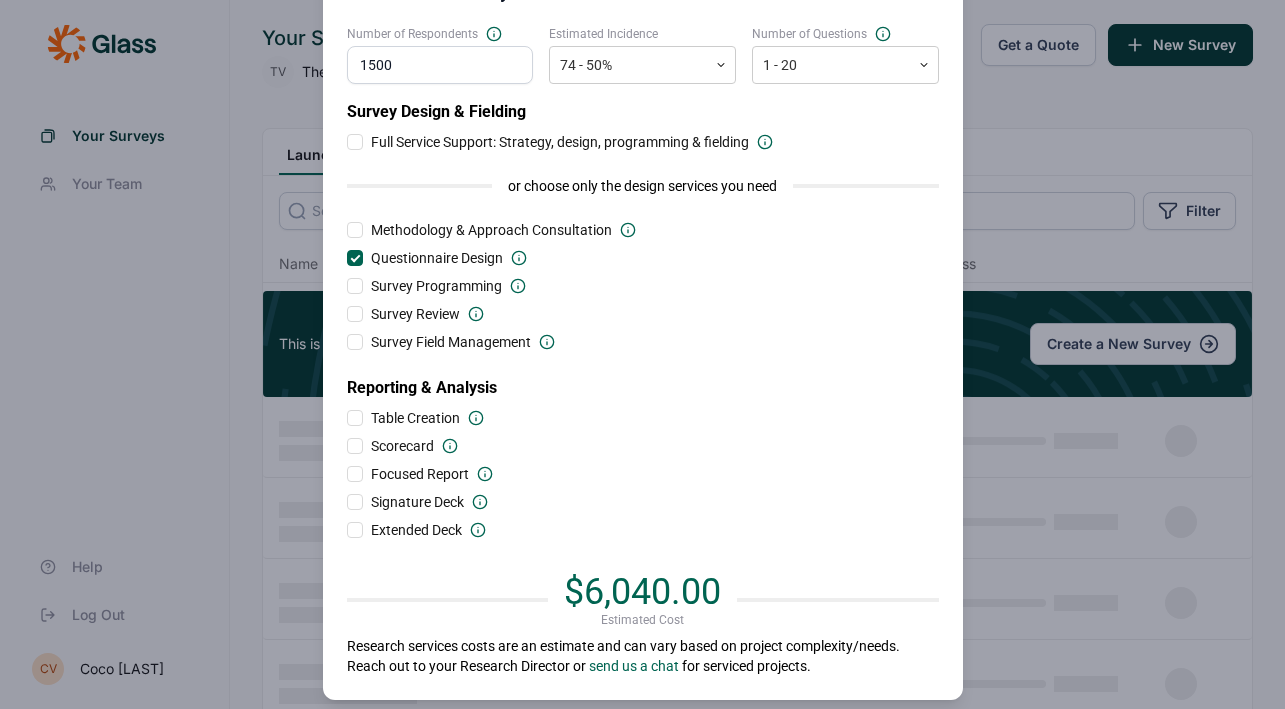 click at bounding box center [355, 314] 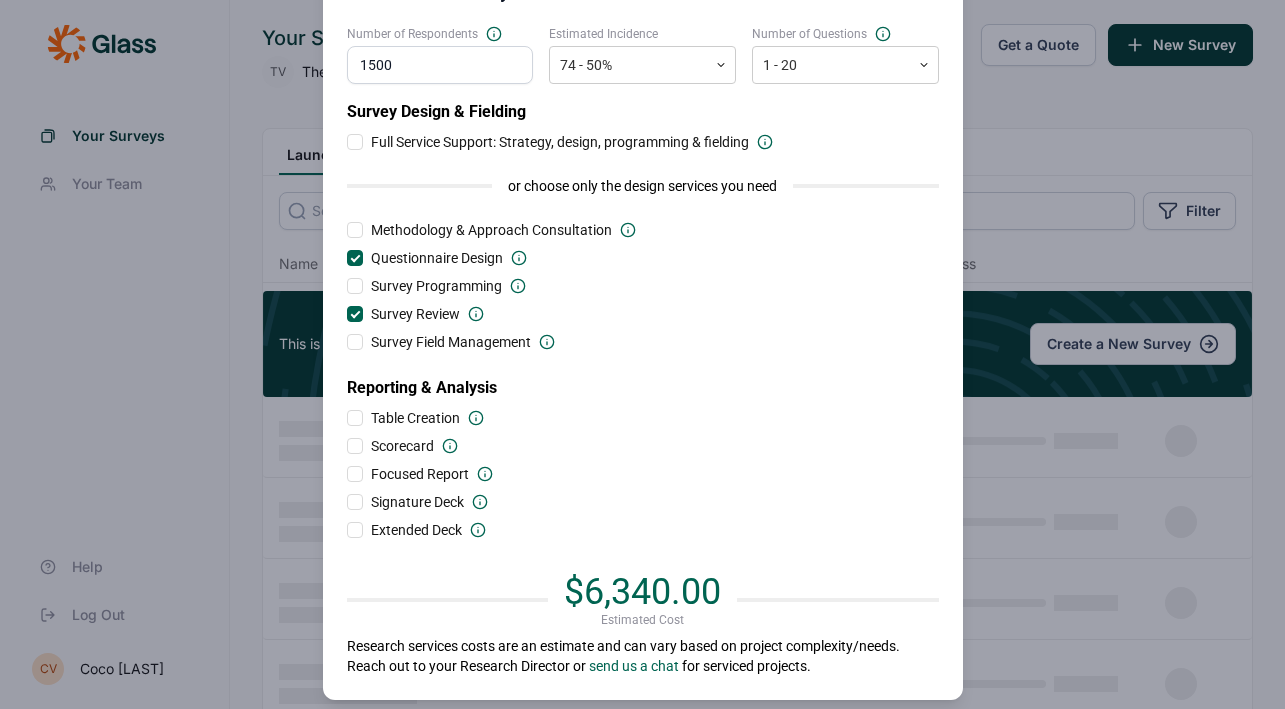 click at bounding box center [355, 502] 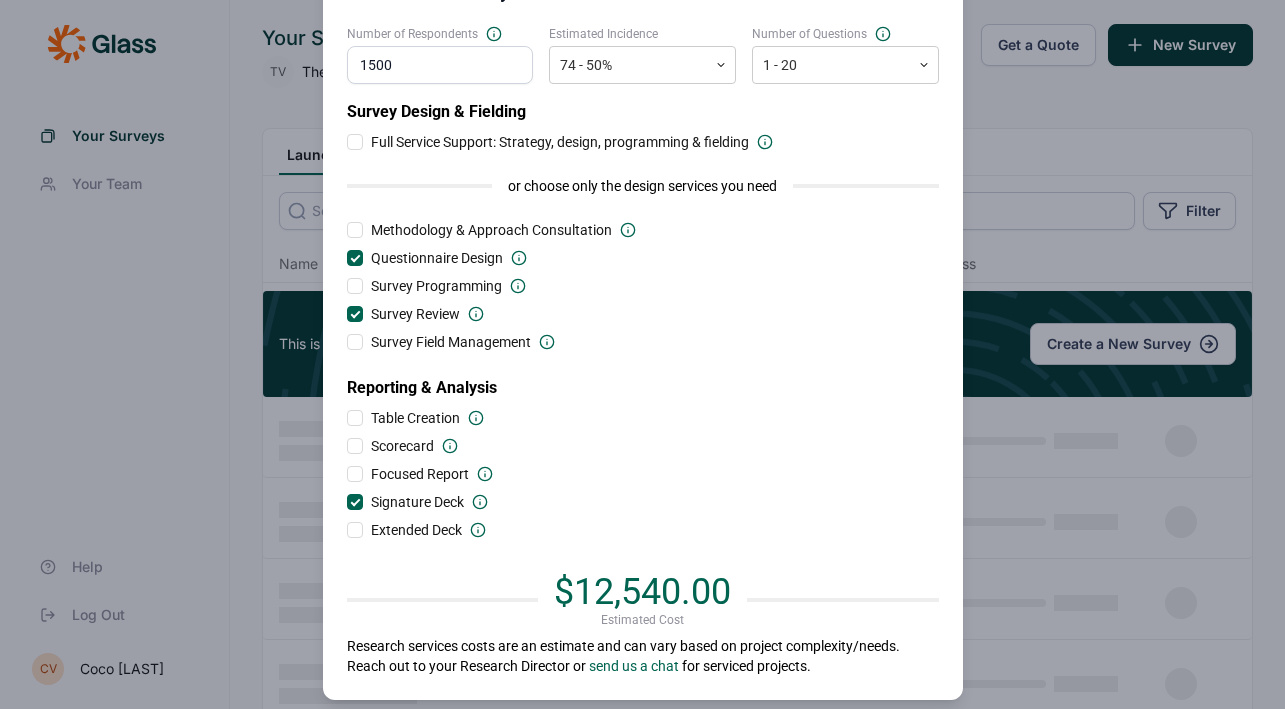click at bounding box center (355, 502) 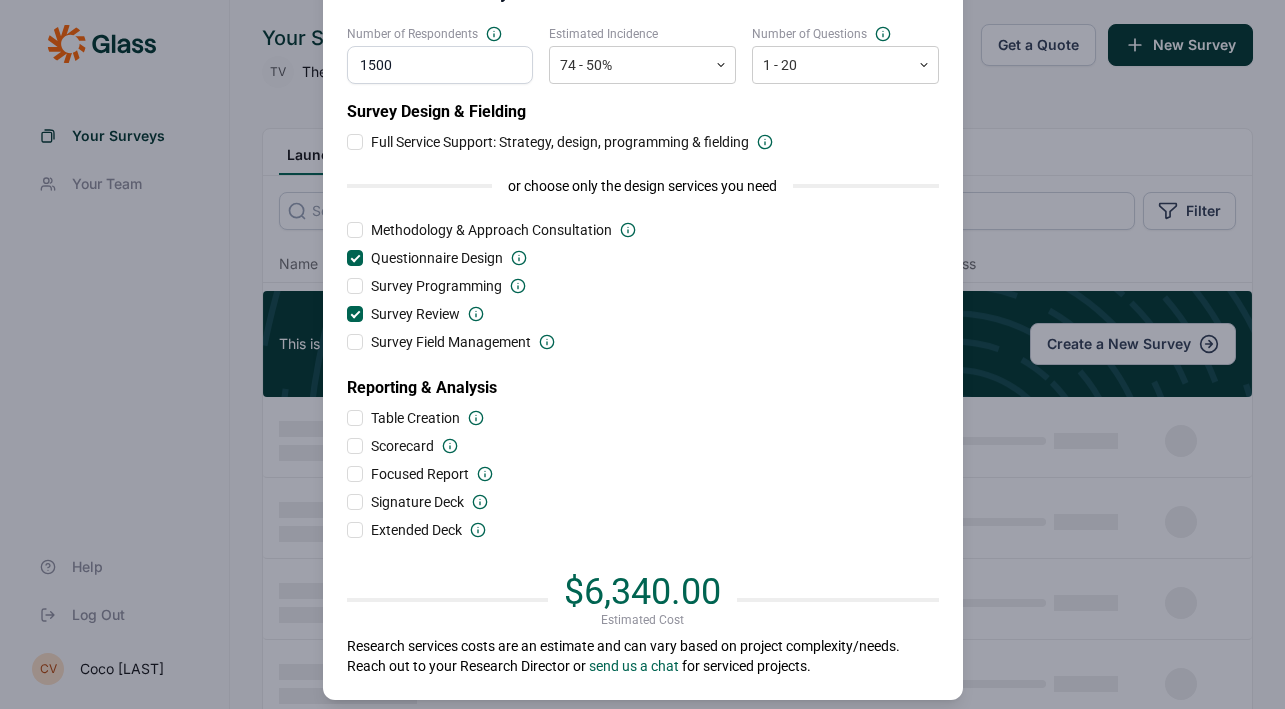 click at bounding box center (355, 474) 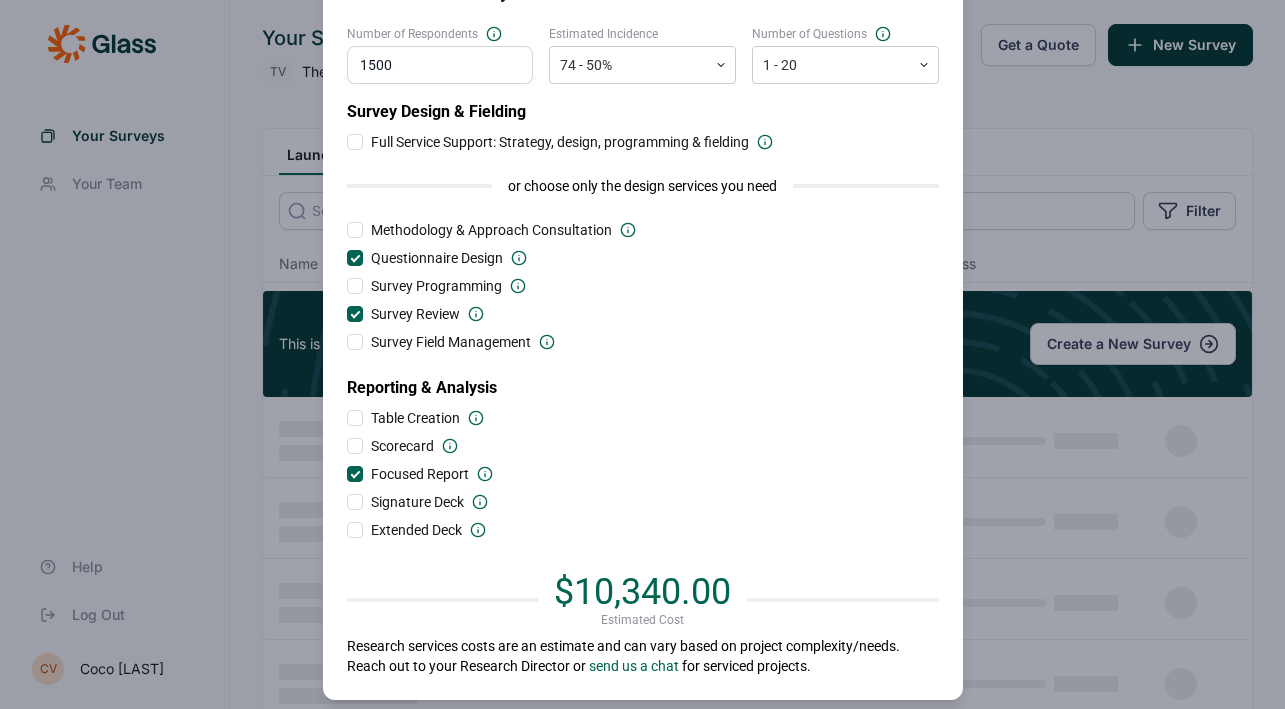 click at bounding box center (355, 474) 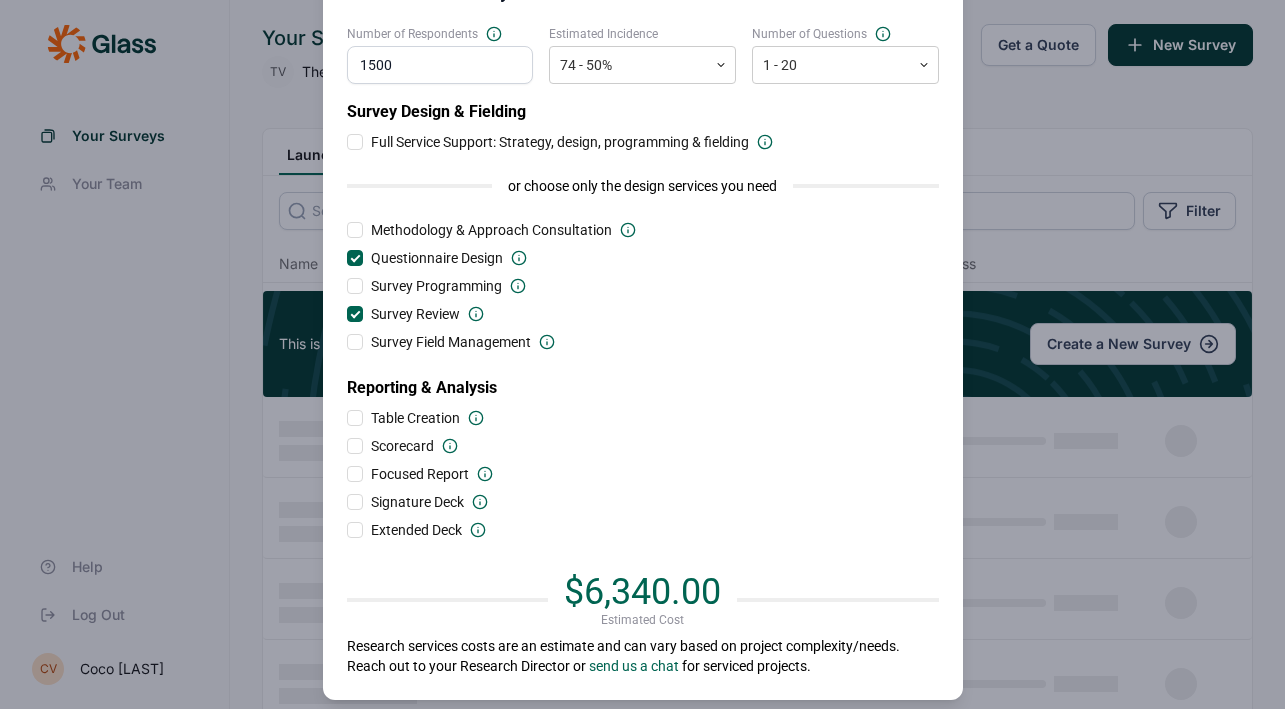 click at bounding box center [355, 502] 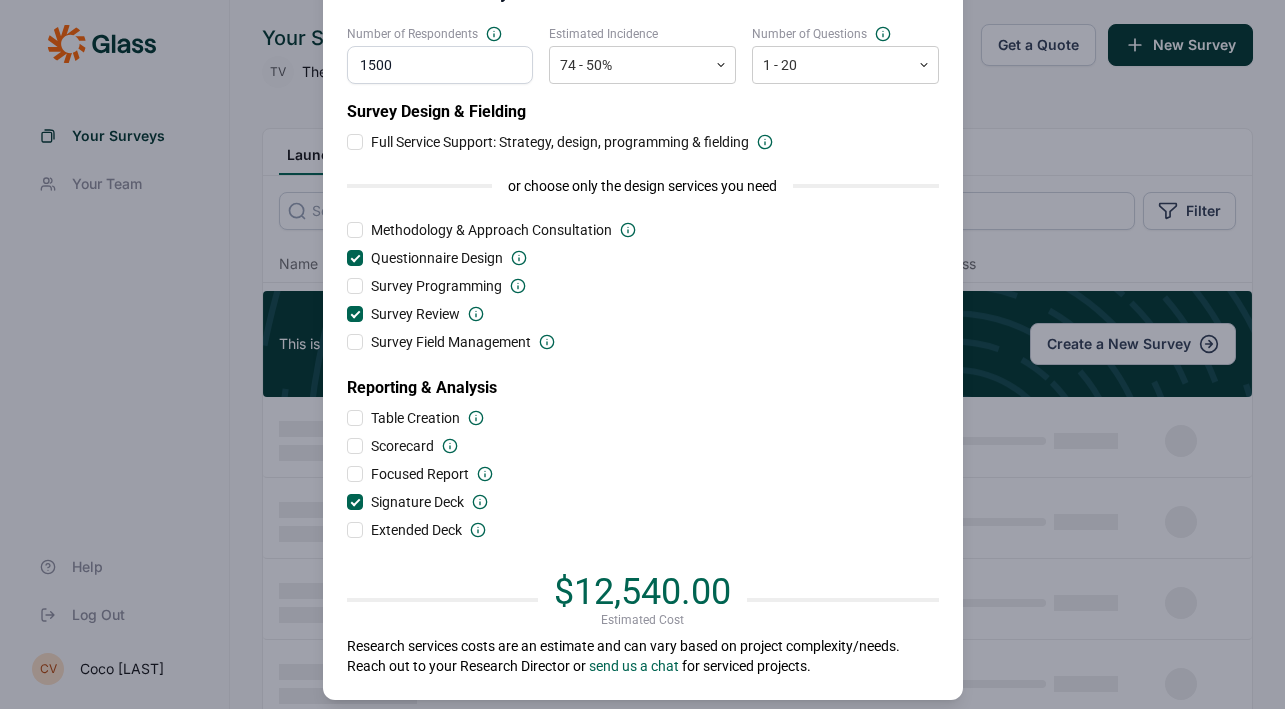 click at bounding box center (355, 474) 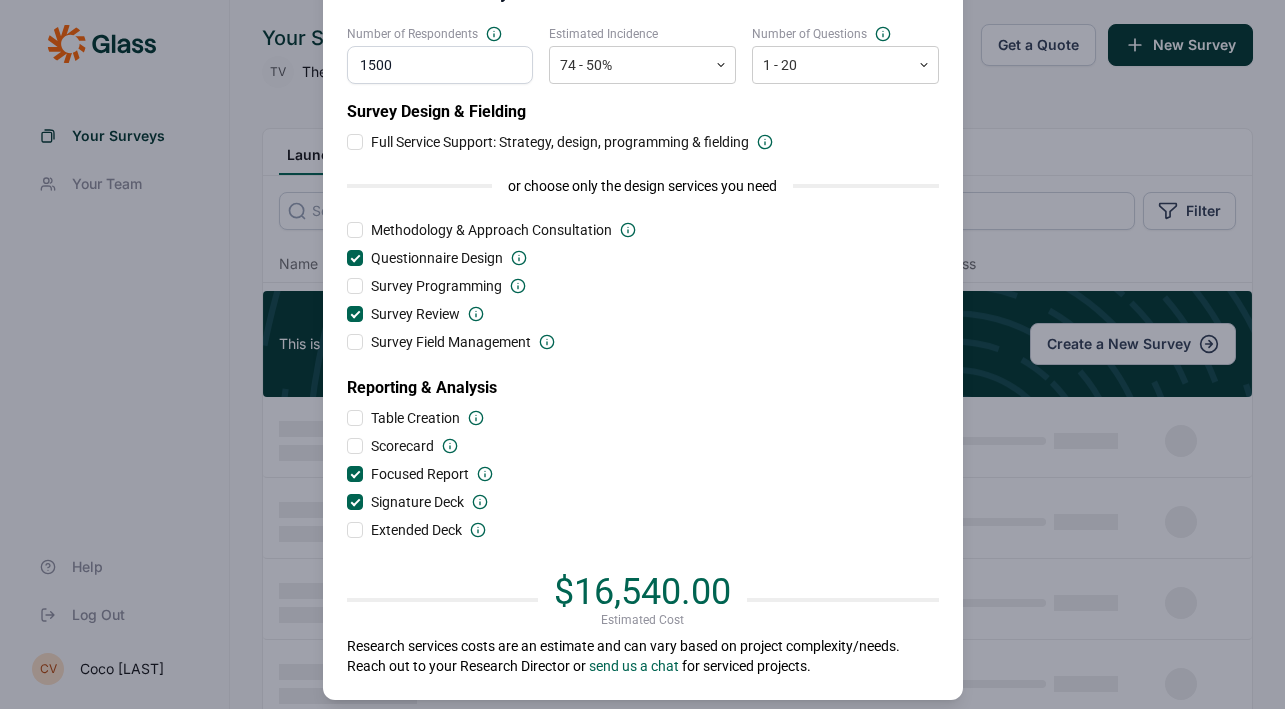click at bounding box center (355, 502) 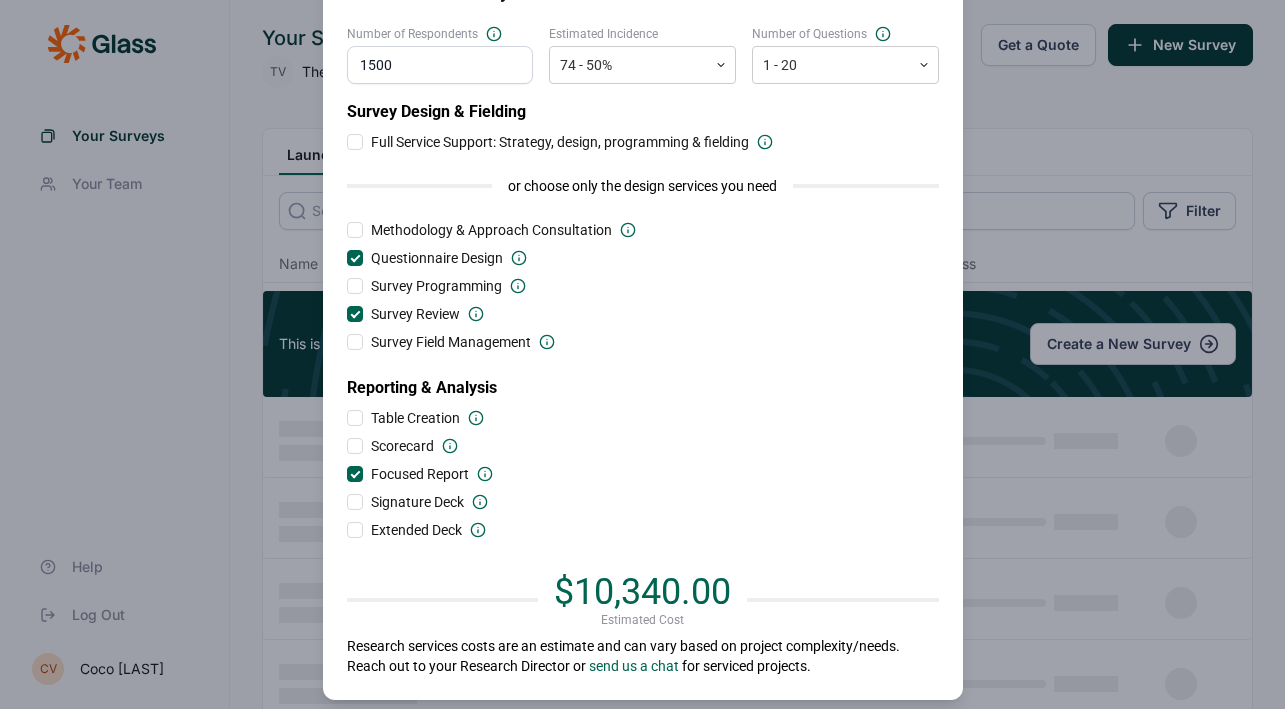 click at bounding box center [355, 446] 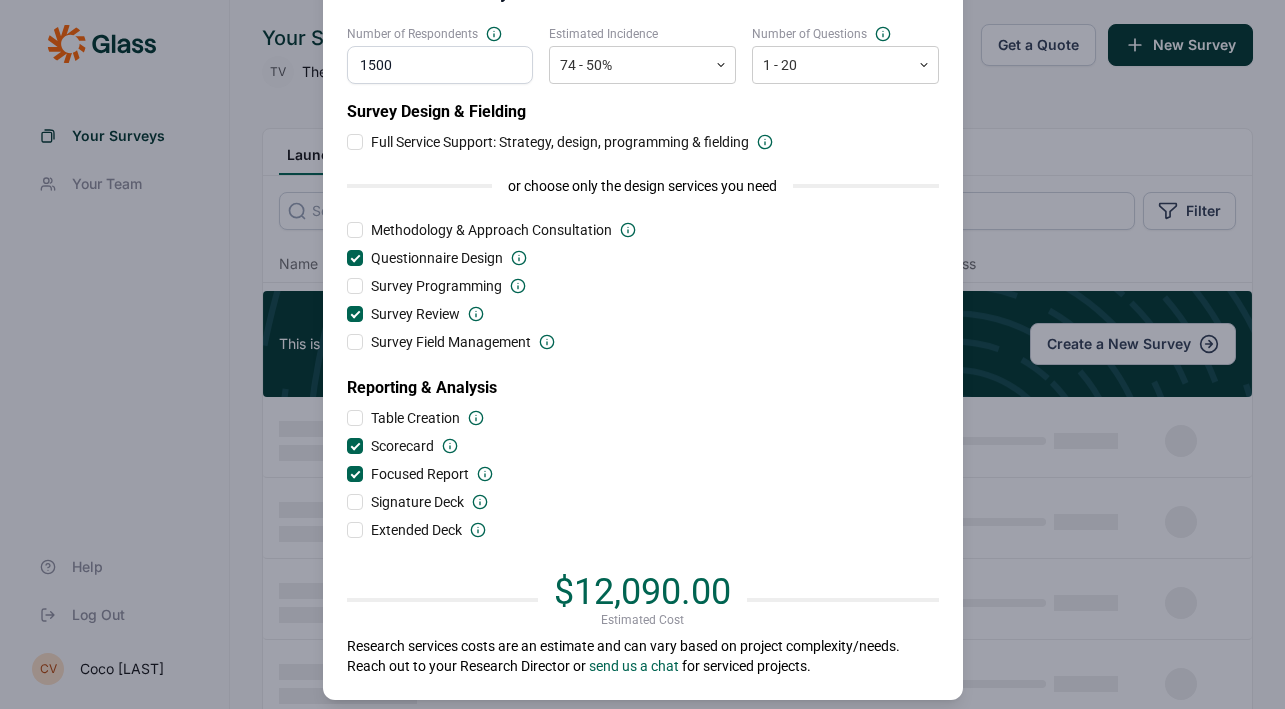 click at bounding box center [355, 446] 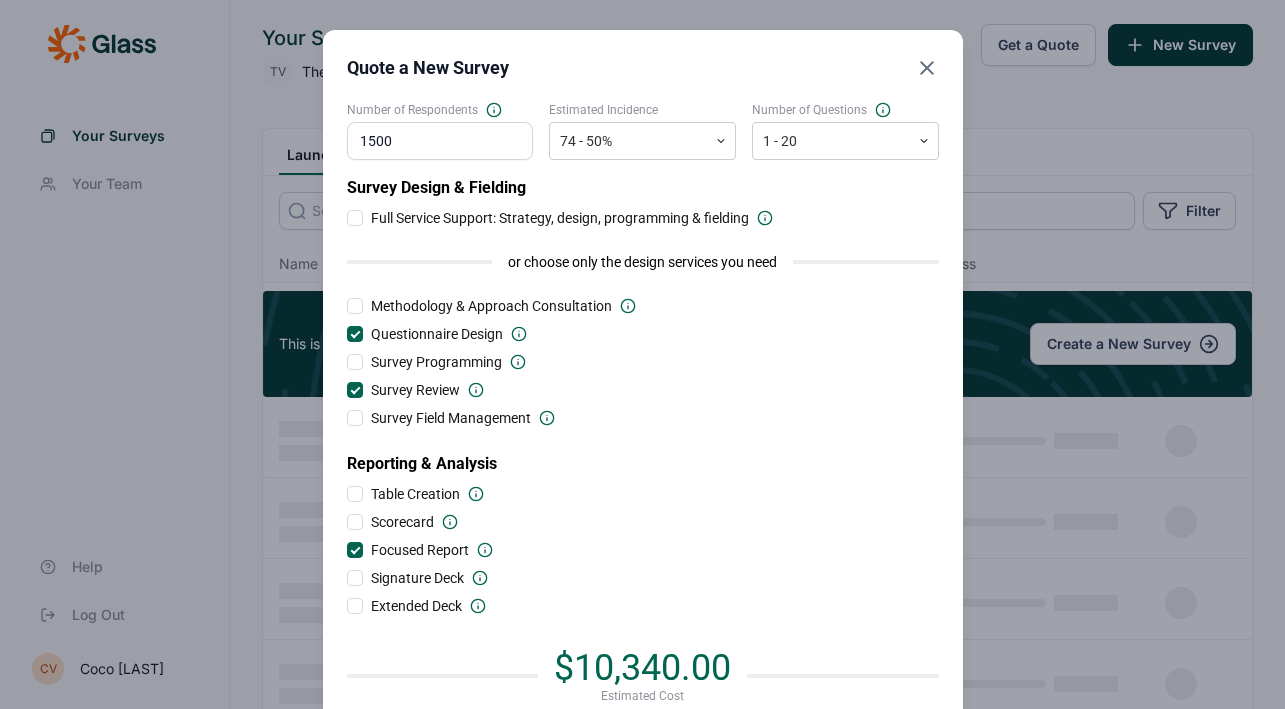 scroll, scrollTop: 0, scrollLeft: 0, axis: both 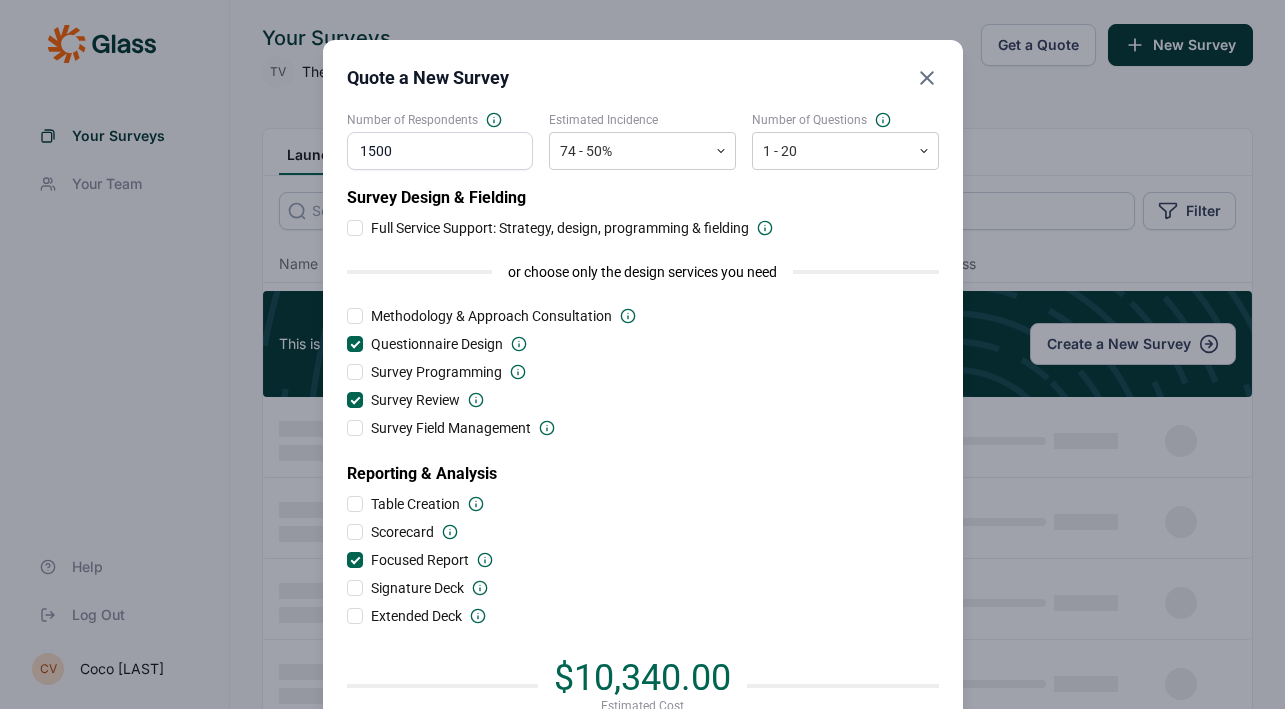 click at bounding box center [355, 344] 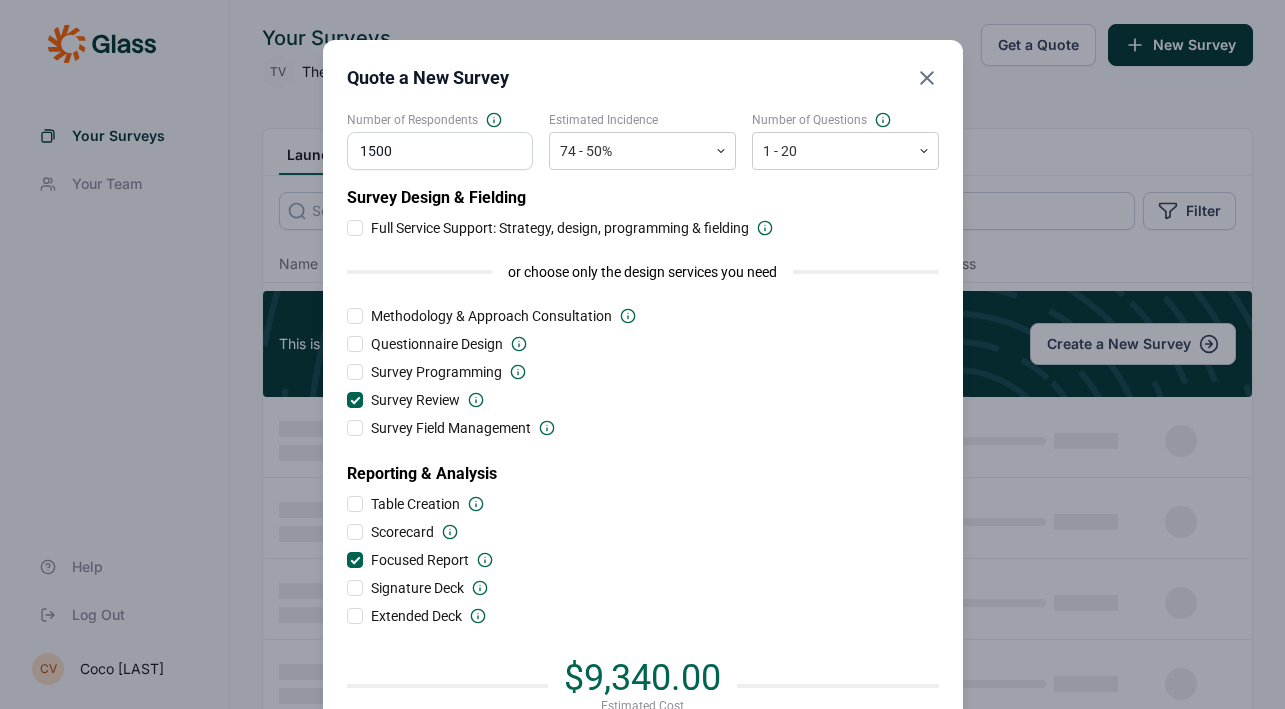 click at bounding box center [355, 344] 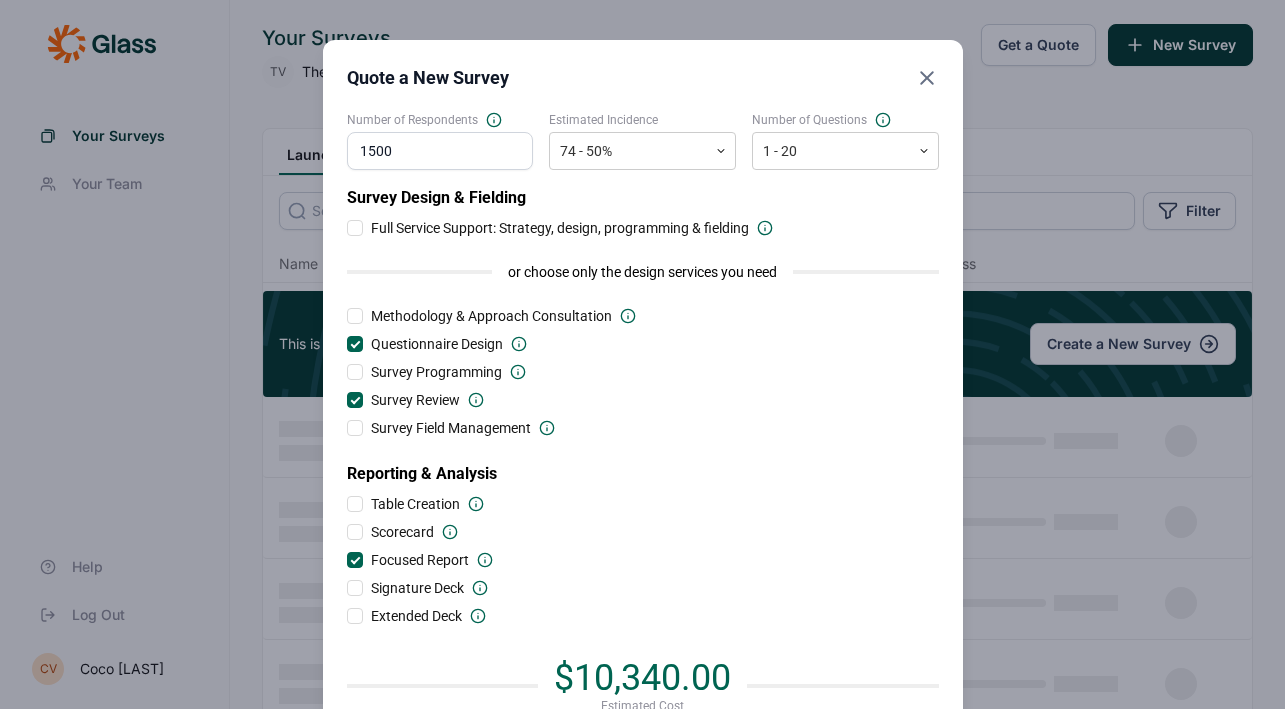 click at bounding box center [355, 316] 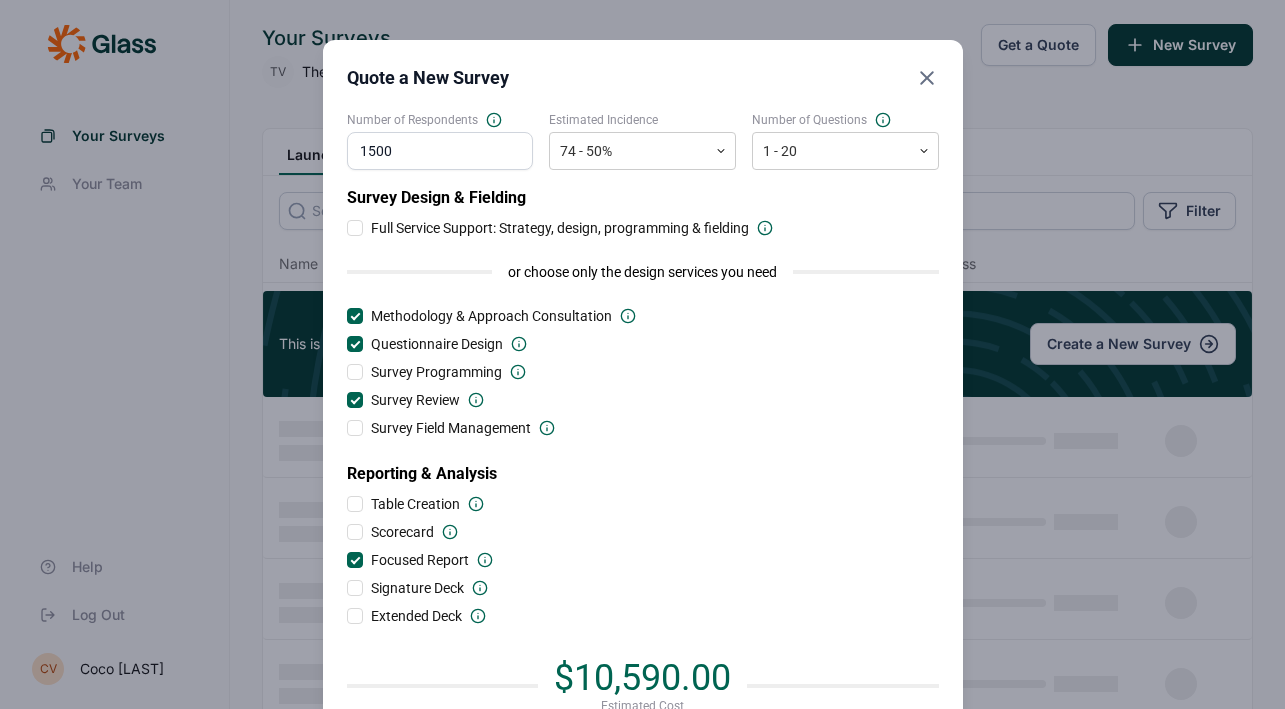 click at bounding box center (355, 316) 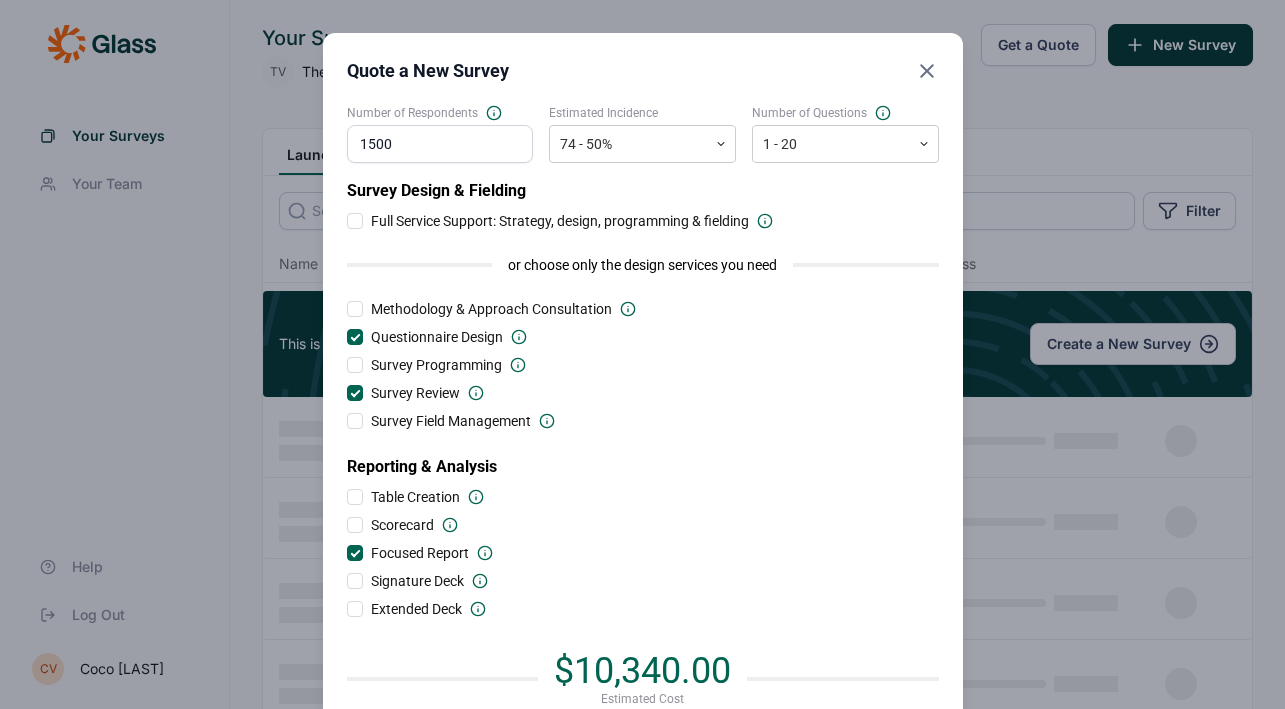 scroll, scrollTop: 6, scrollLeft: 0, axis: vertical 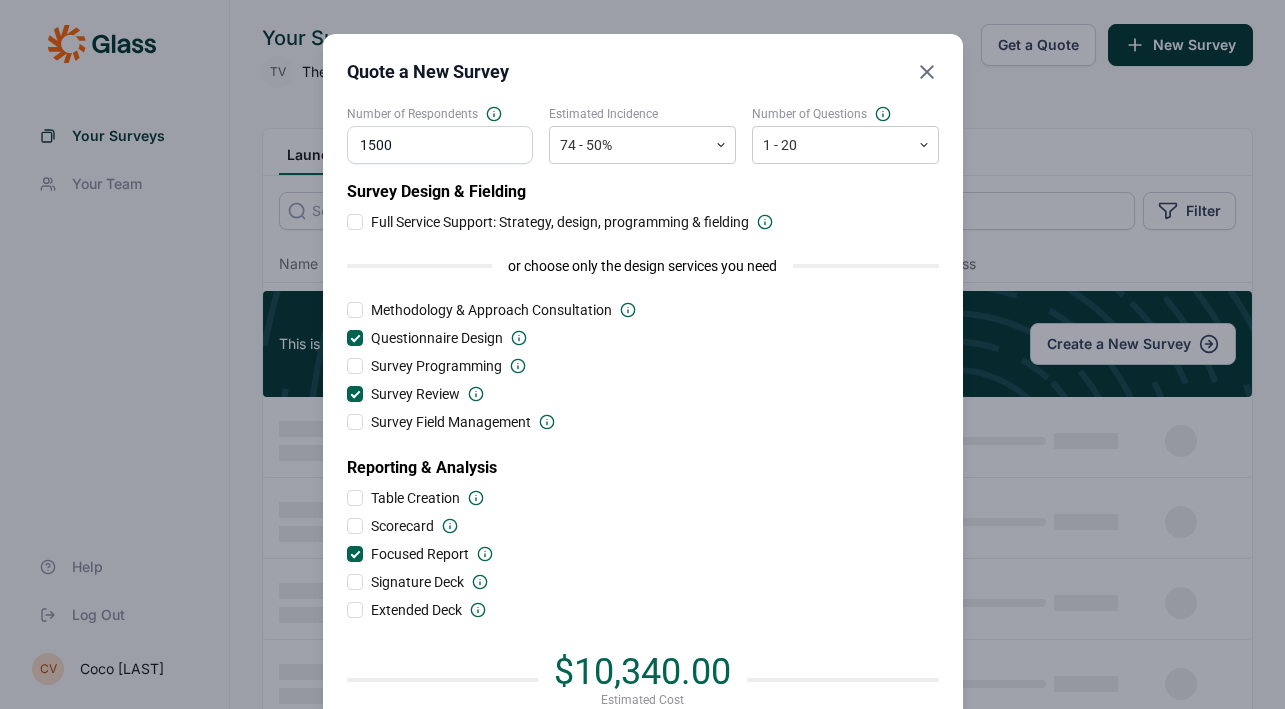 click at bounding box center (355, 222) 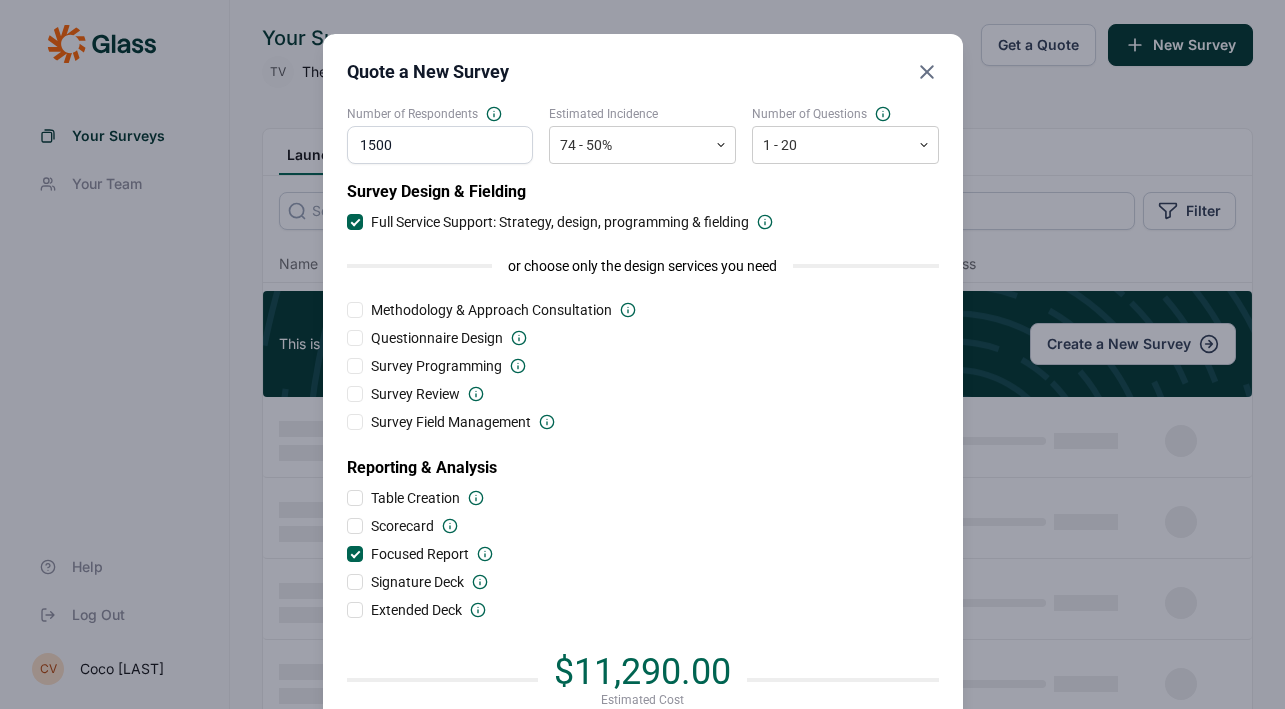 click at bounding box center (355, 554) 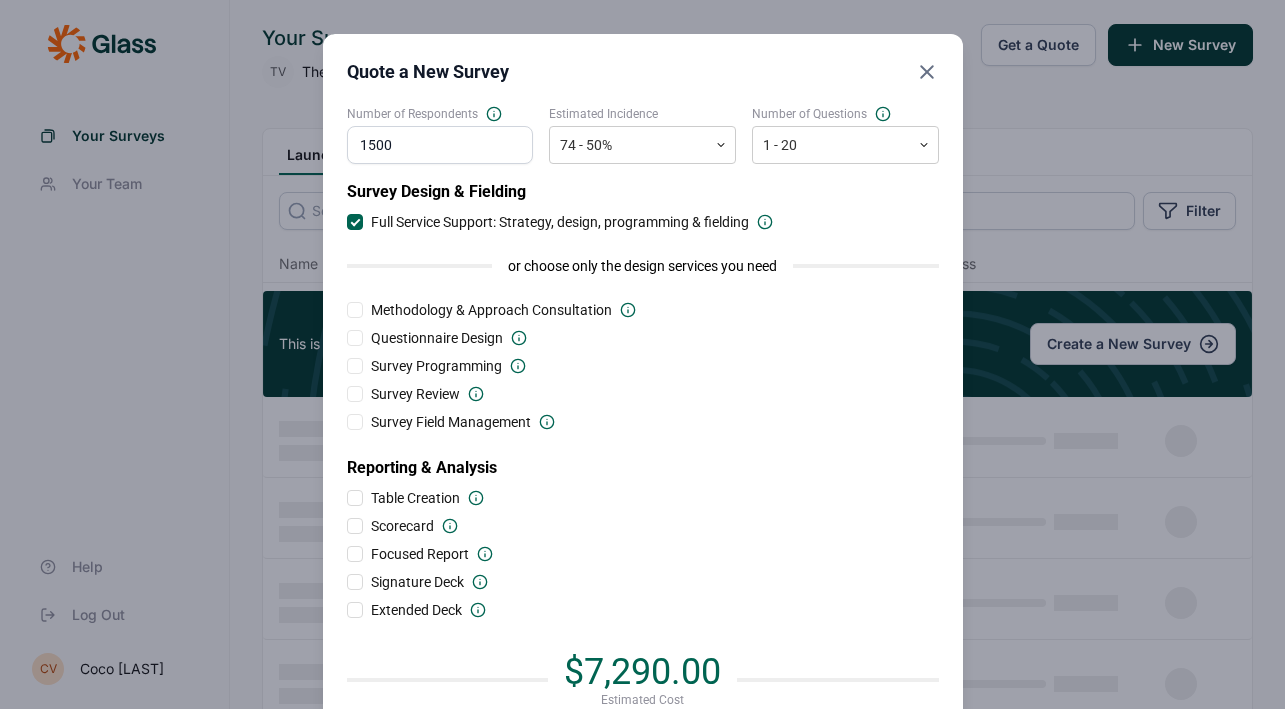 scroll, scrollTop: 0, scrollLeft: 0, axis: both 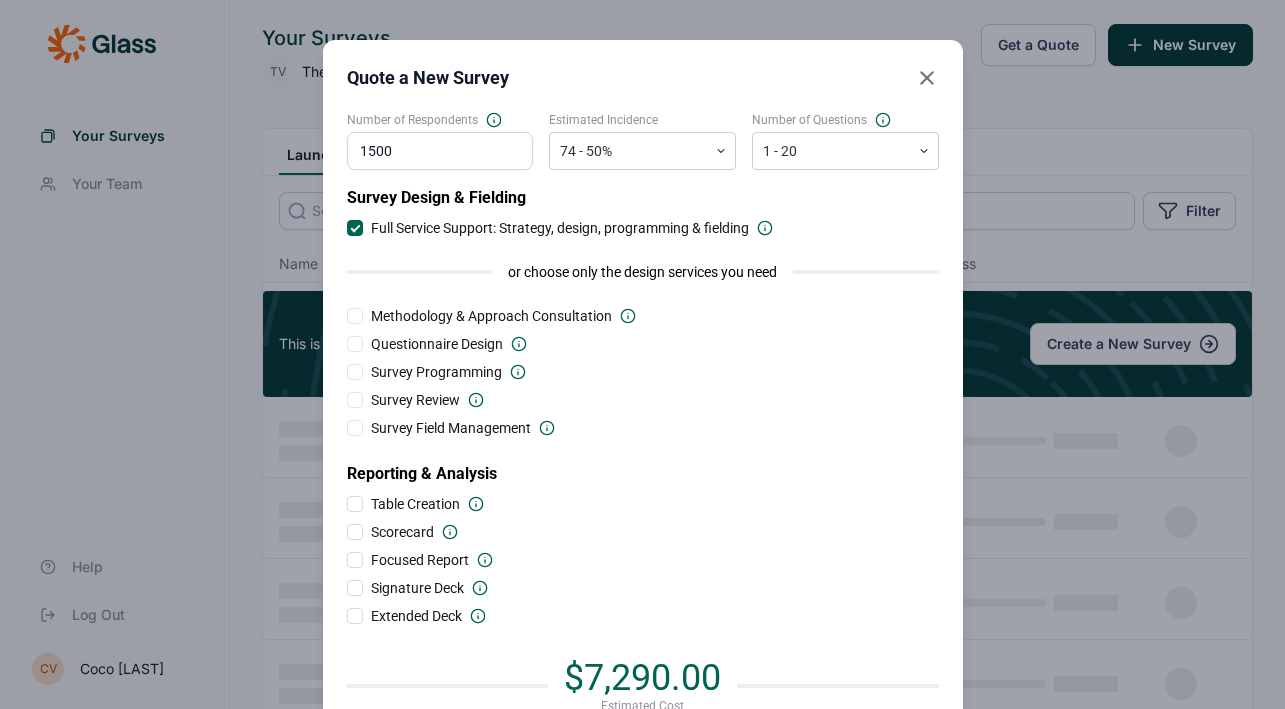 click at bounding box center (355, 560) 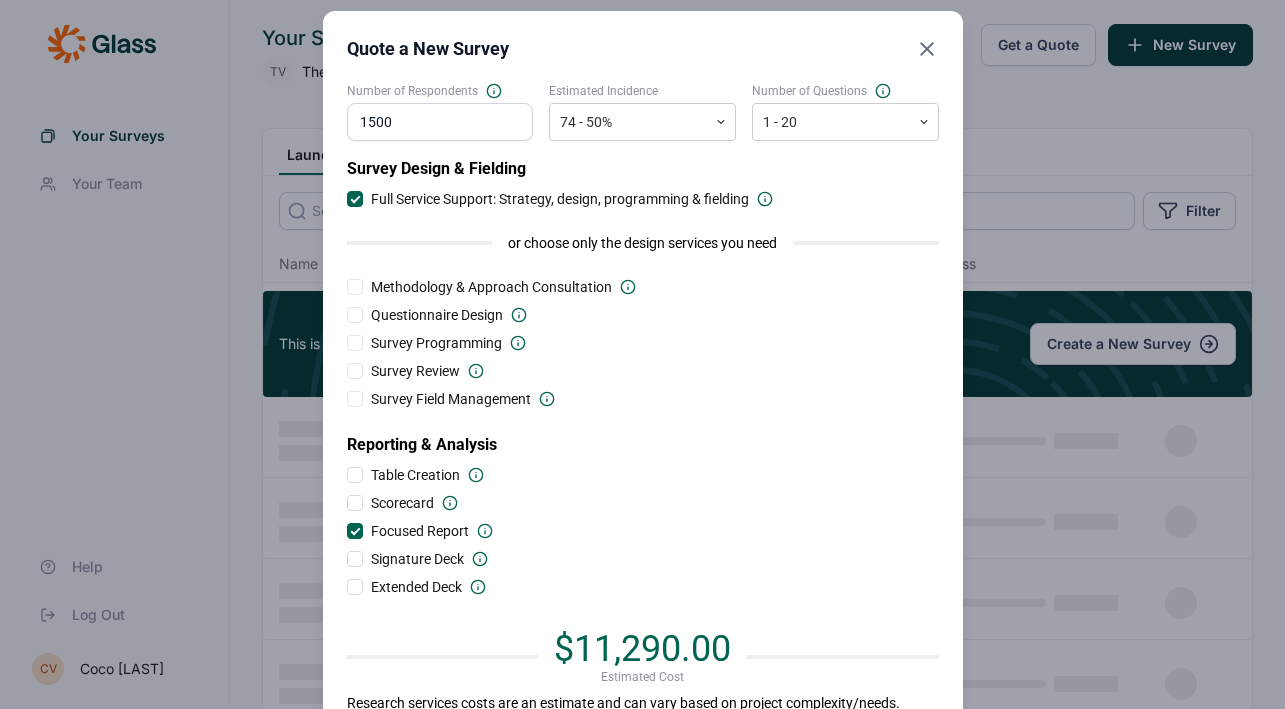 scroll, scrollTop: 0, scrollLeft: 0, axis: both 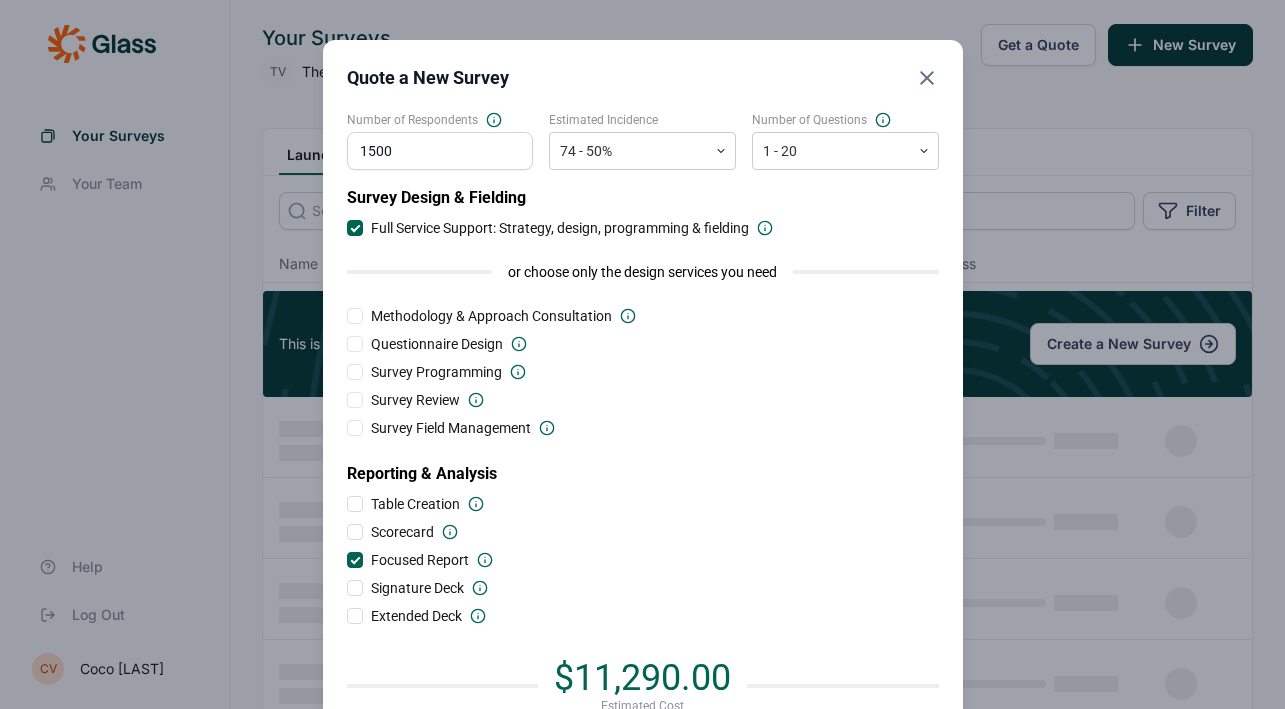 click on "1500" at bounding box center (440, 151) 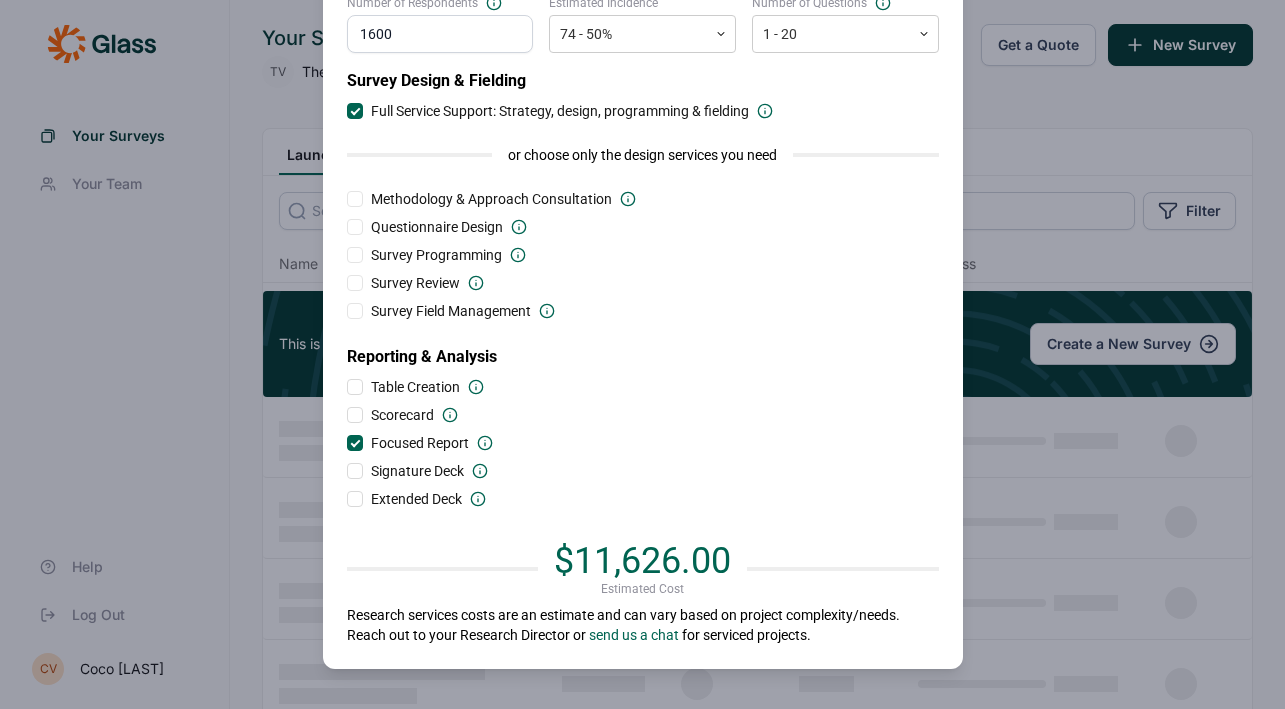 scroll, scrollTop: 0, scrollLeft: 0, axis: both 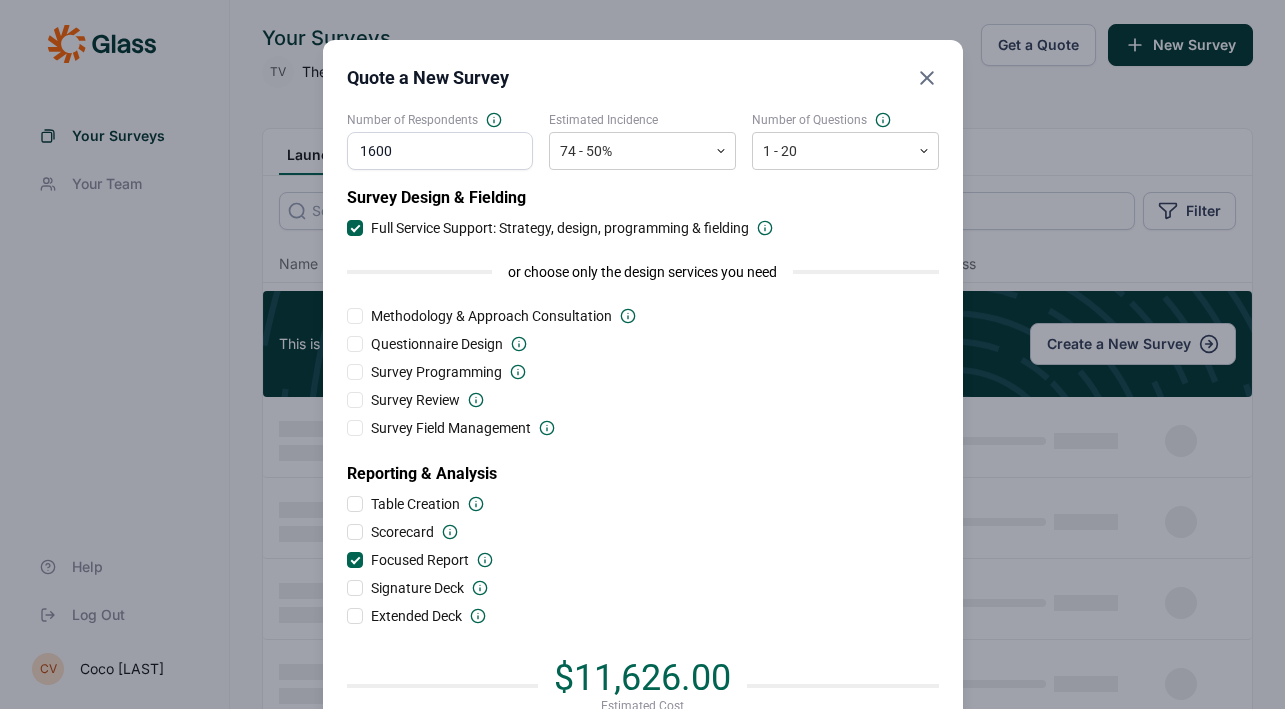 type on "1600" 